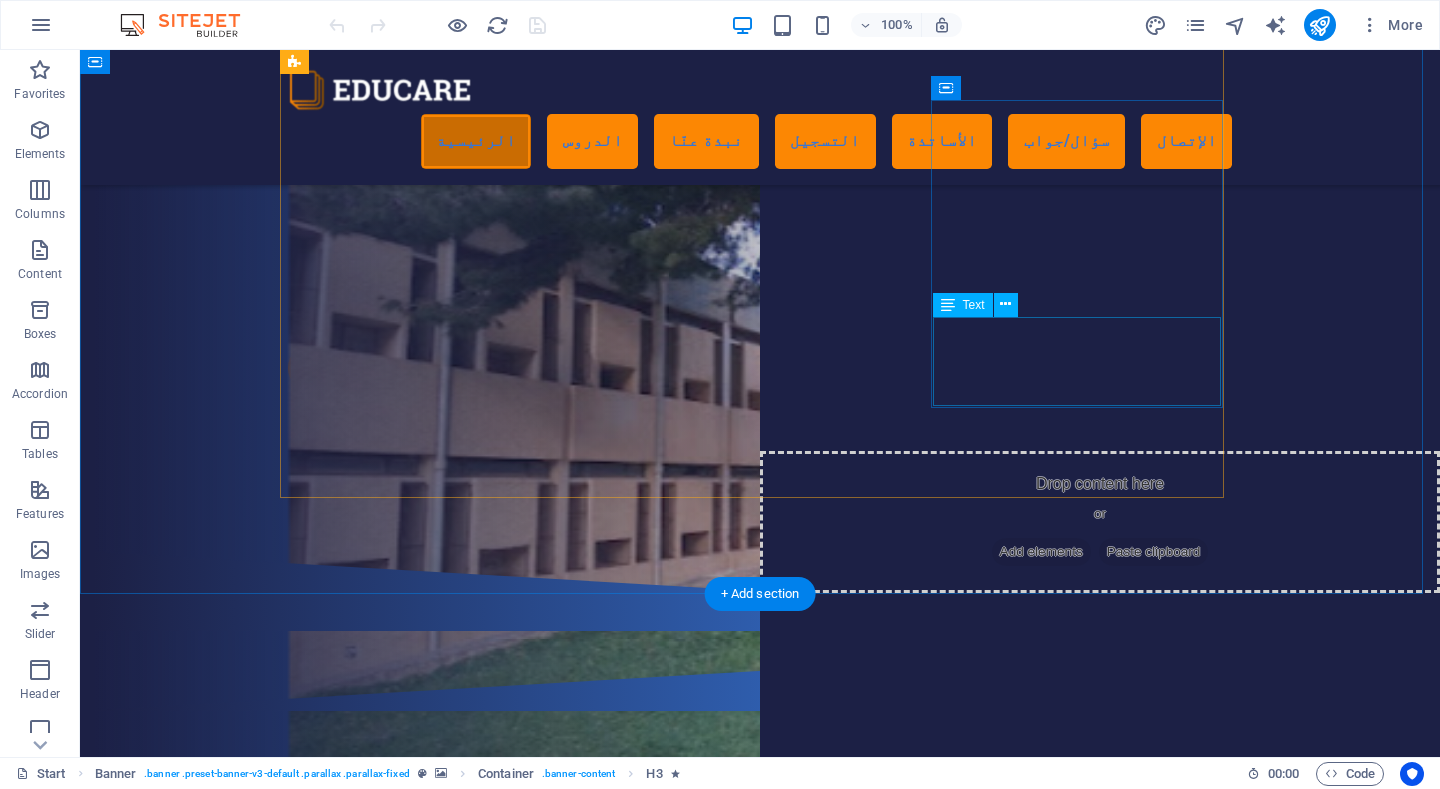 scroll, scrollTop: 1300, scrollLeft: 0, axis: vertical 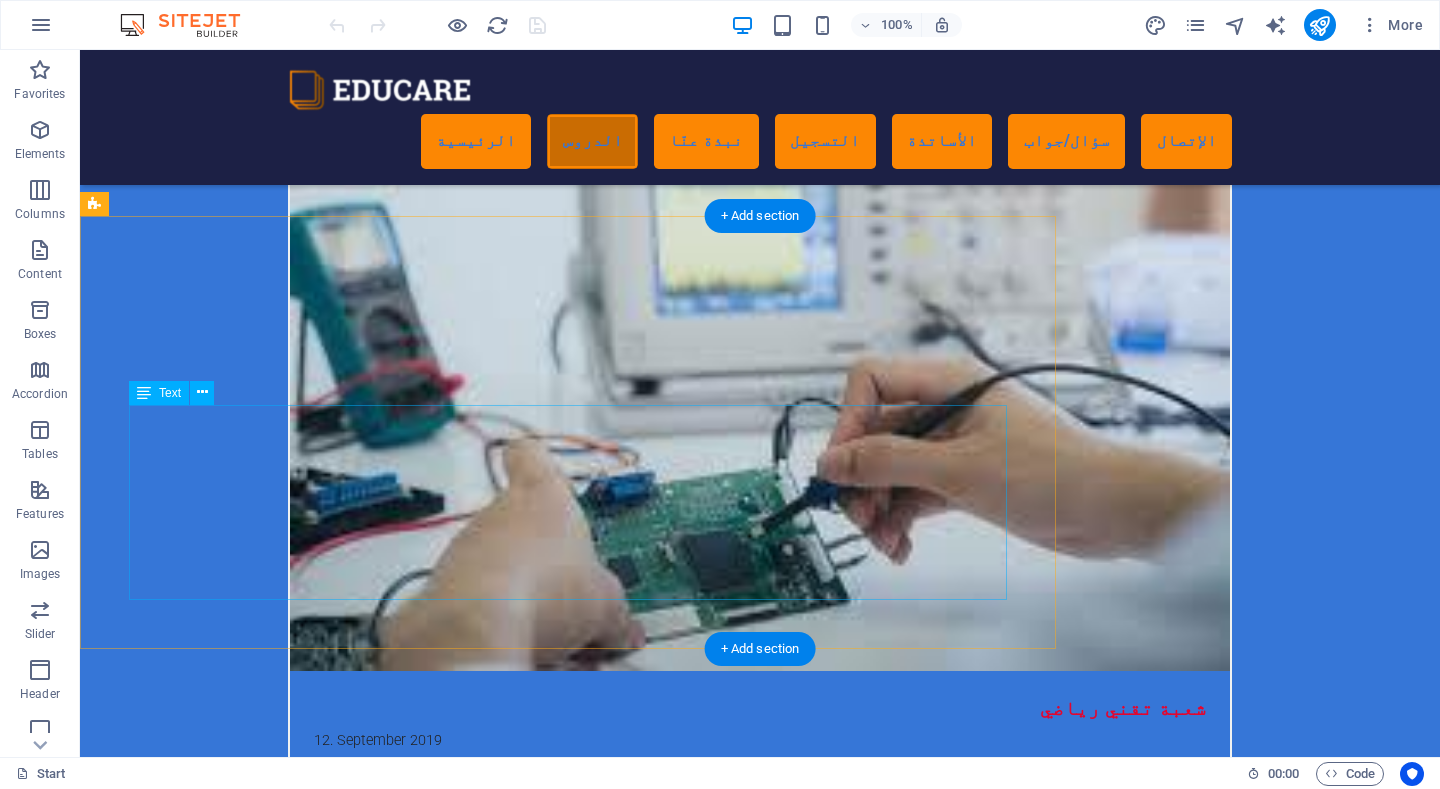 click on "Lorem ipsum dolor sit amet, consetetur sadipscing elitr, sed diam nonumy eirmod tempor invidunt ut labore et dolore magna aliquyam erat, sed diam voluptua. At vero eos et accusam et justo duo dolores et ea rebum. Stet clita kasd gubergren, no sea takimata sanctus est Lorem ipsum dolor sit amet. Lorem ipsum dolor sit amet, consetetur sadipscing elitr. Sed diam nonumy eirmod tempor amet invidunt ut labore: Et dolore magna aliquyam erat, sed diam voluptua dolor sit amet At vero eos et accusam et justo duo dolores et ea rebum Stet clita kasd gubergren, no sea takimata sanctus est lorem ipsum" at bounding box center (568, 3594) 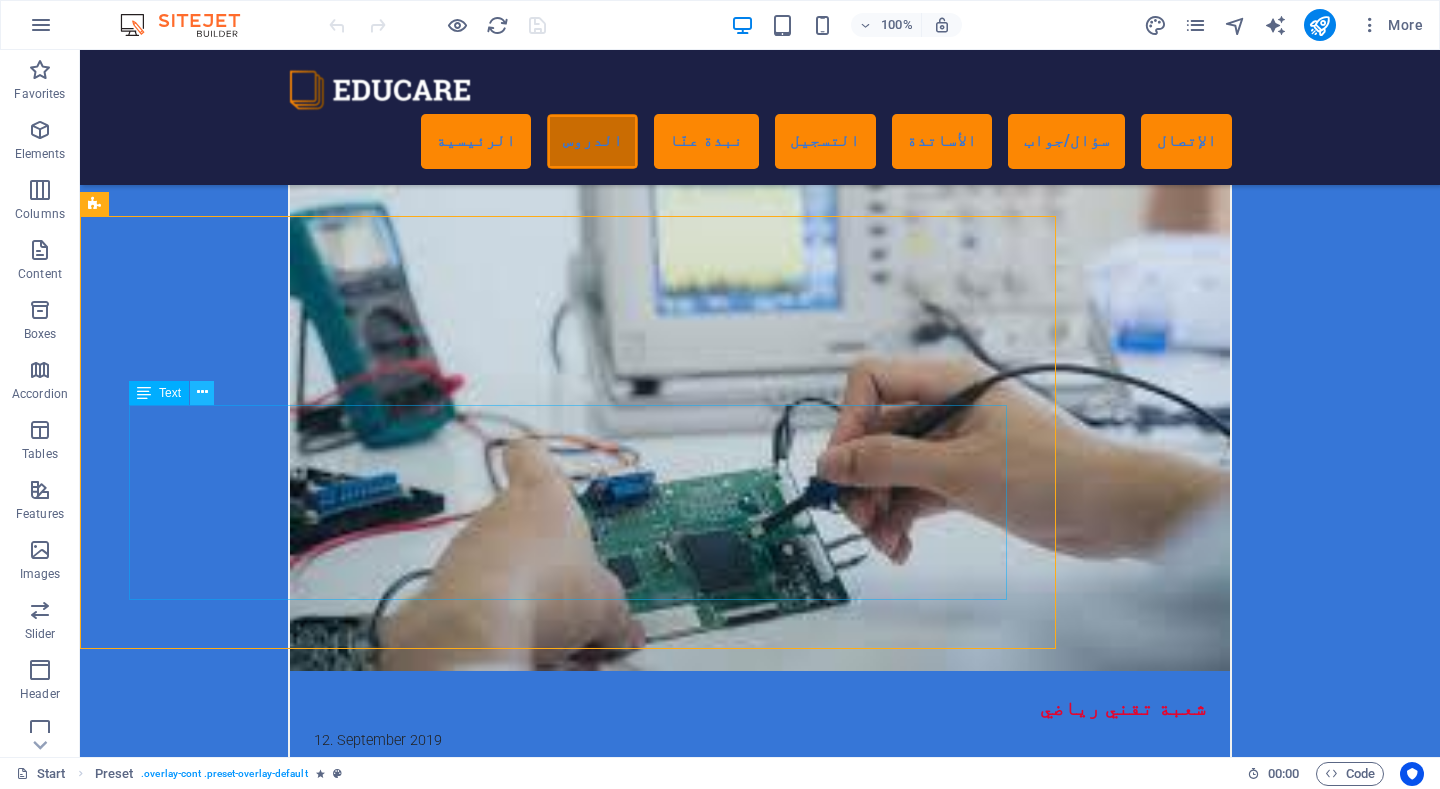 click at bounding box center [202, 392] 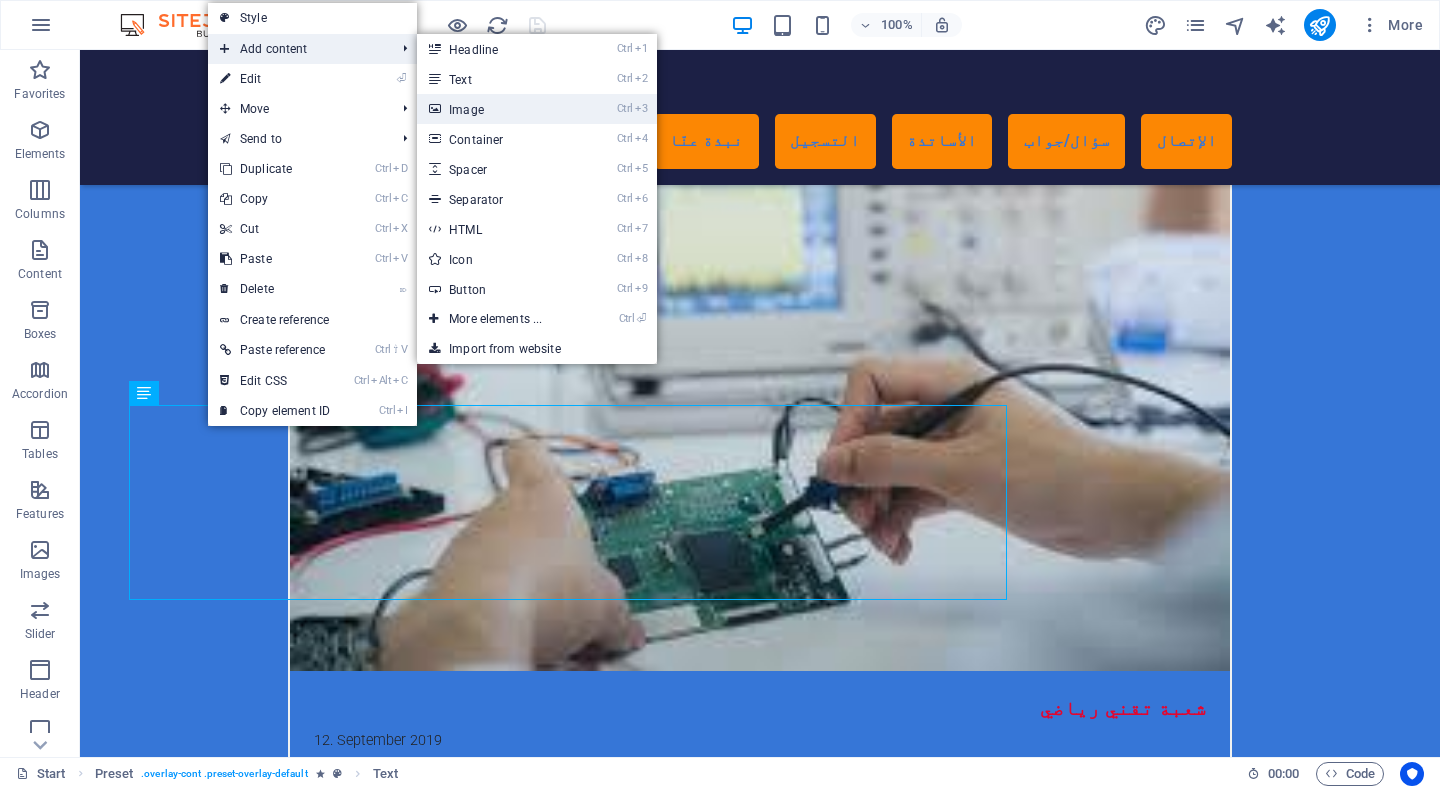 drag, startPoint x: 465, startPoint y: 100, endPoint x: 33, endPoint y: 50, distance: 434.88388 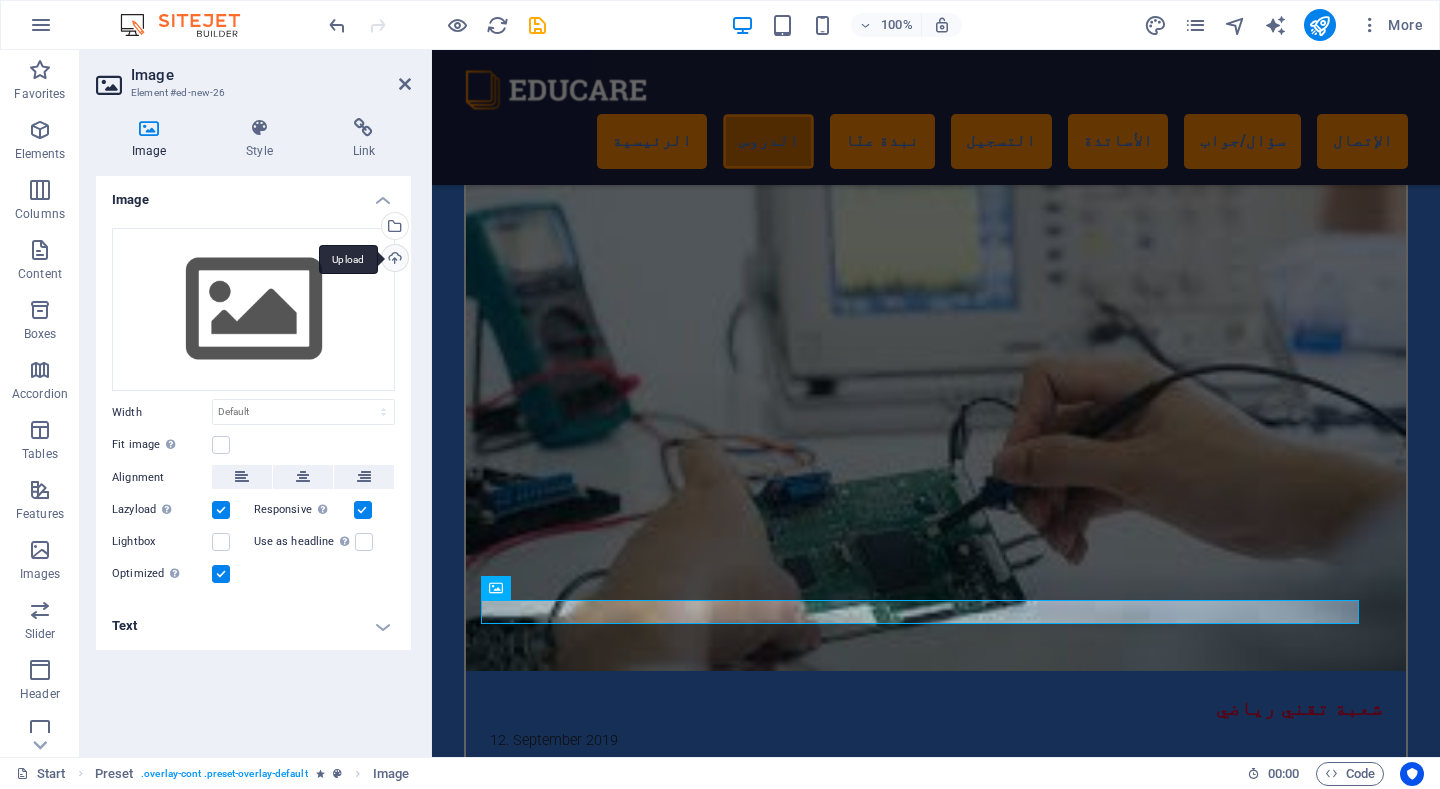 click on "Upload" at bounding box center (393, 260) 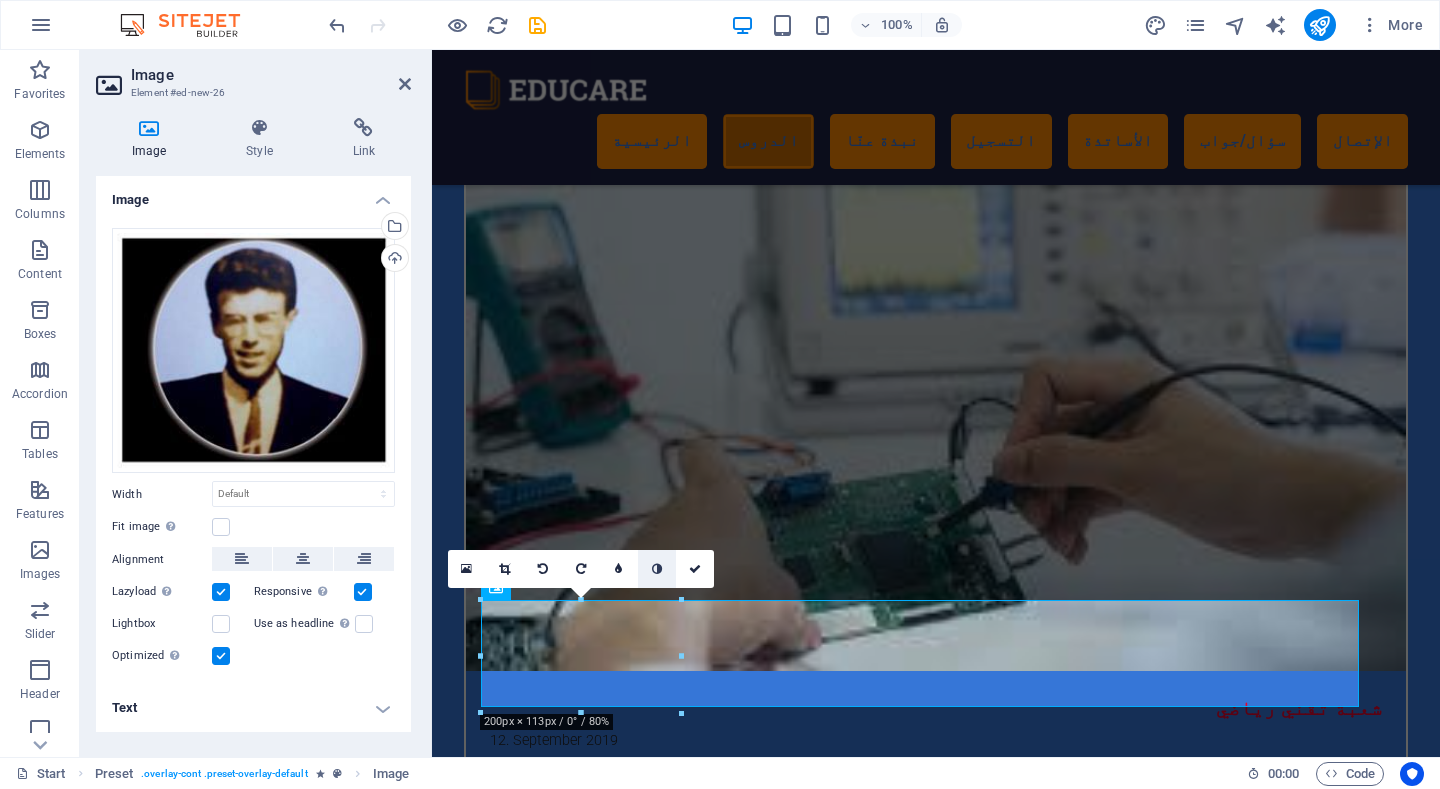 click at bounding box center [657, 569] 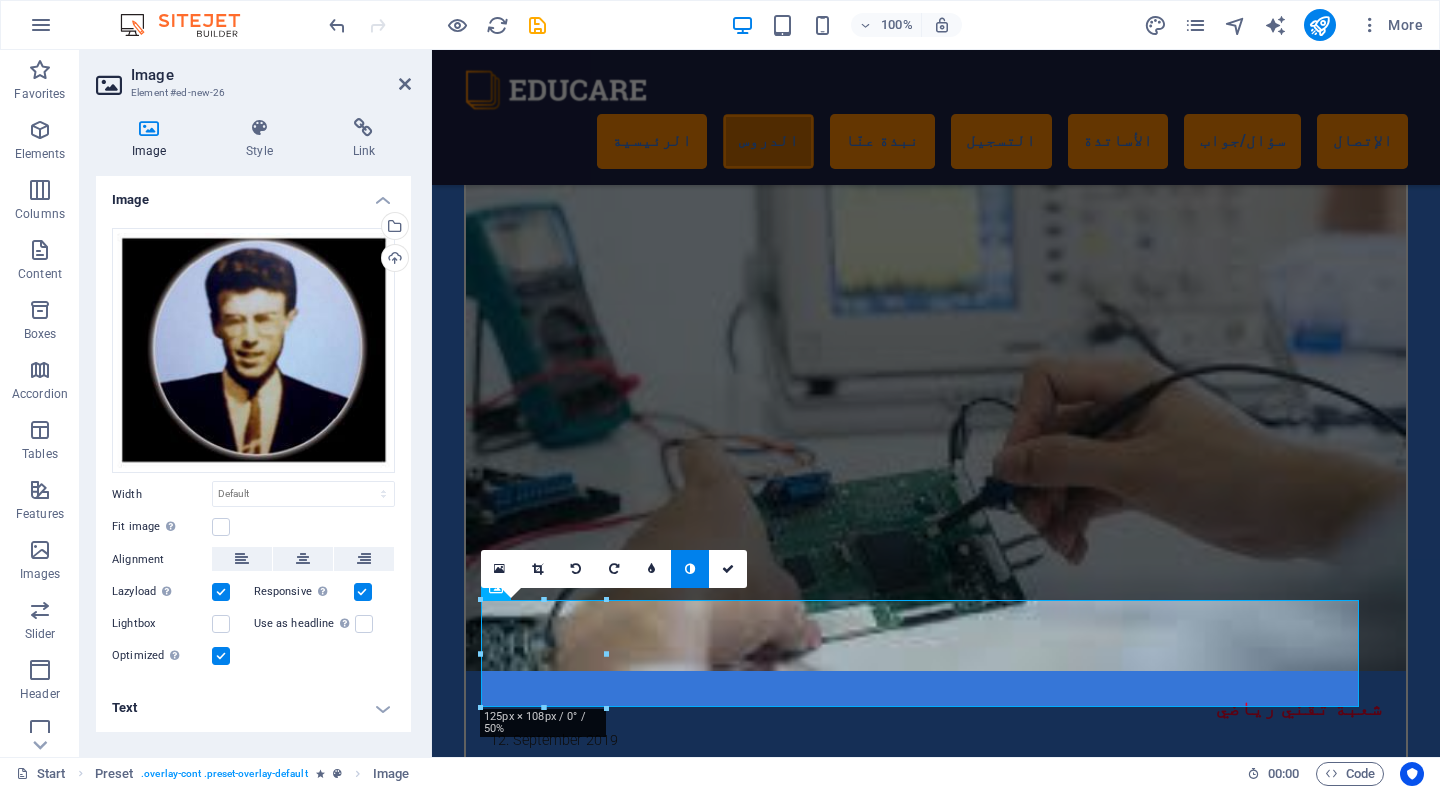 click at bounding box center (690, 569) 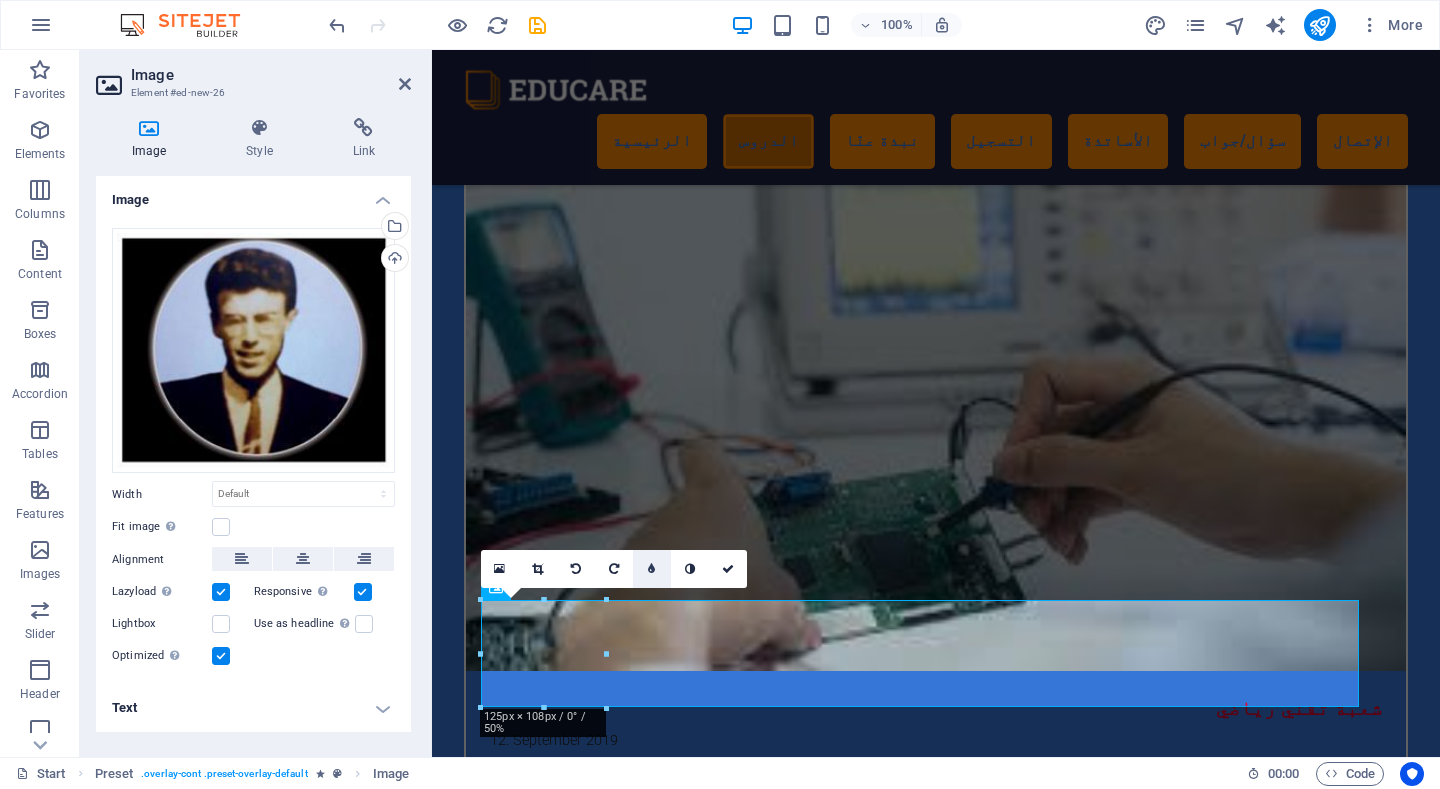 click at bounding box center (652, 569) 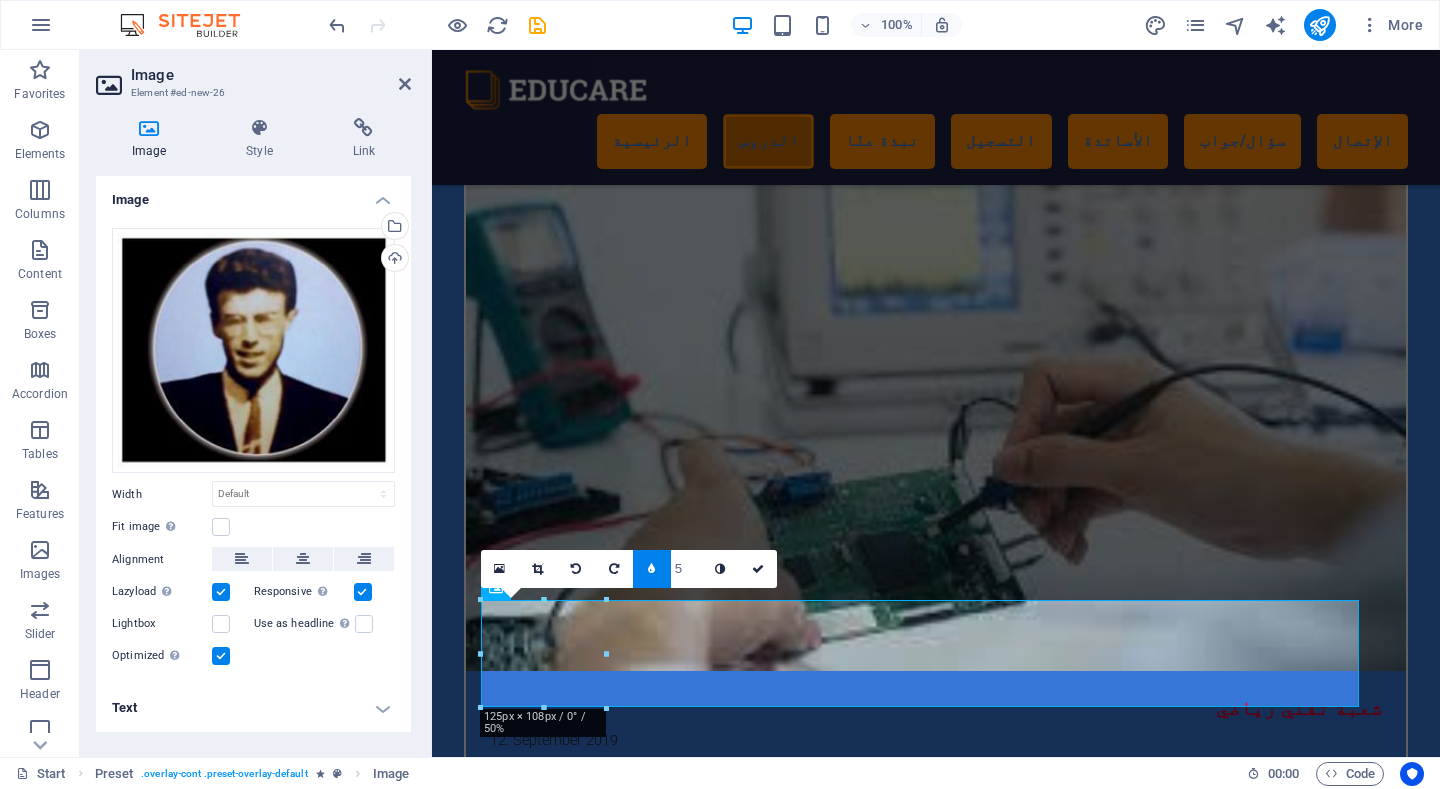 type on "4" 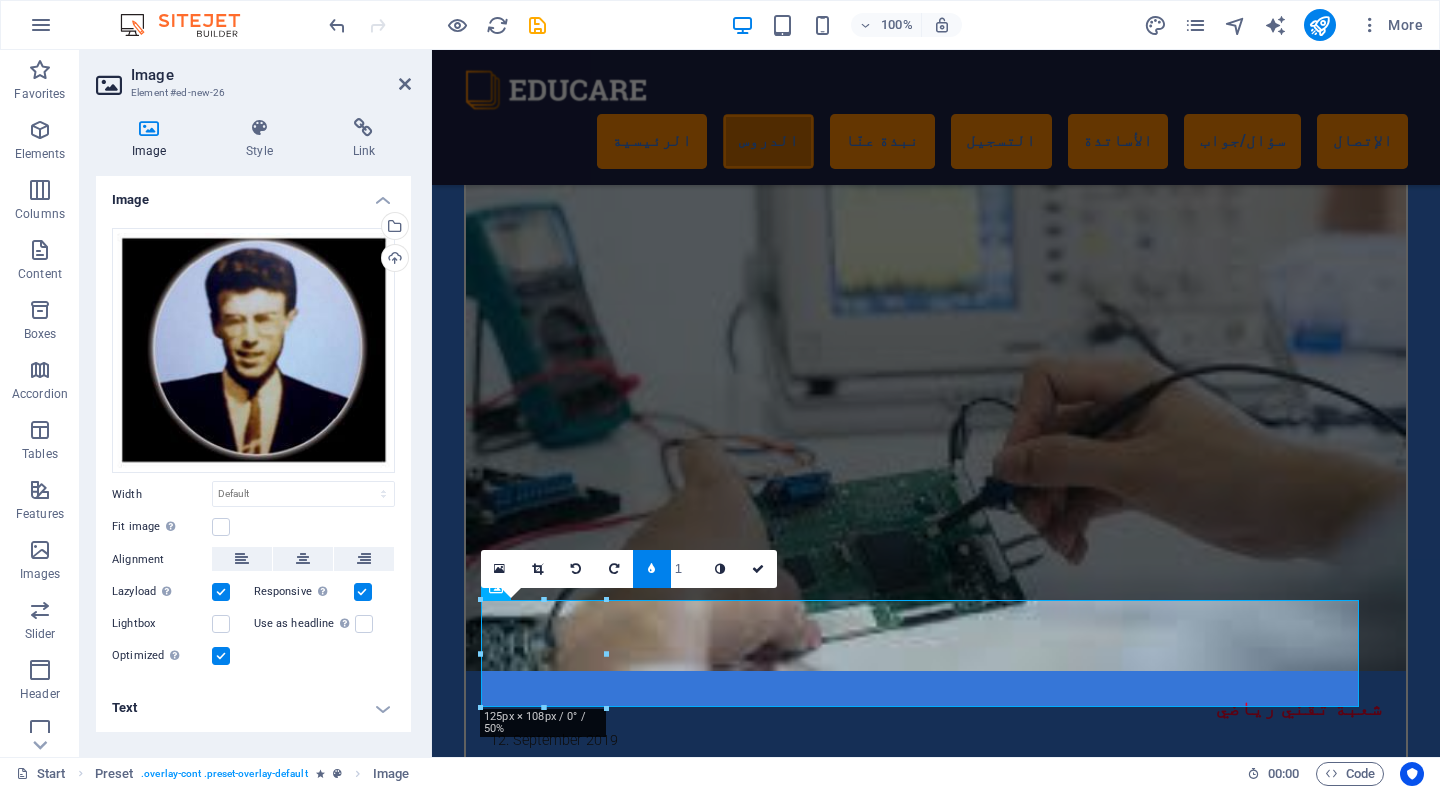 click on "1" at bounding box center [686, 568] 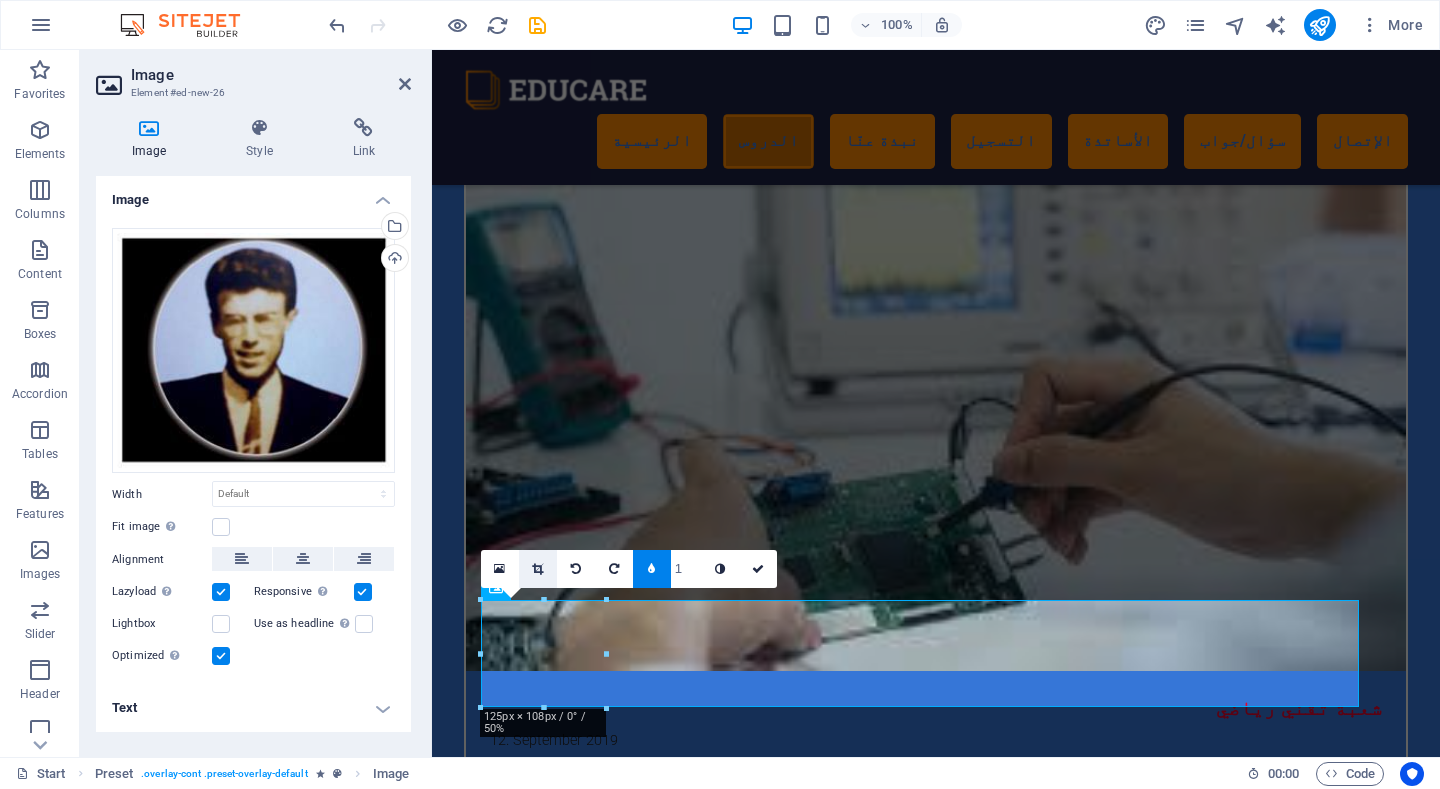 click at bounding box center [537, 569] 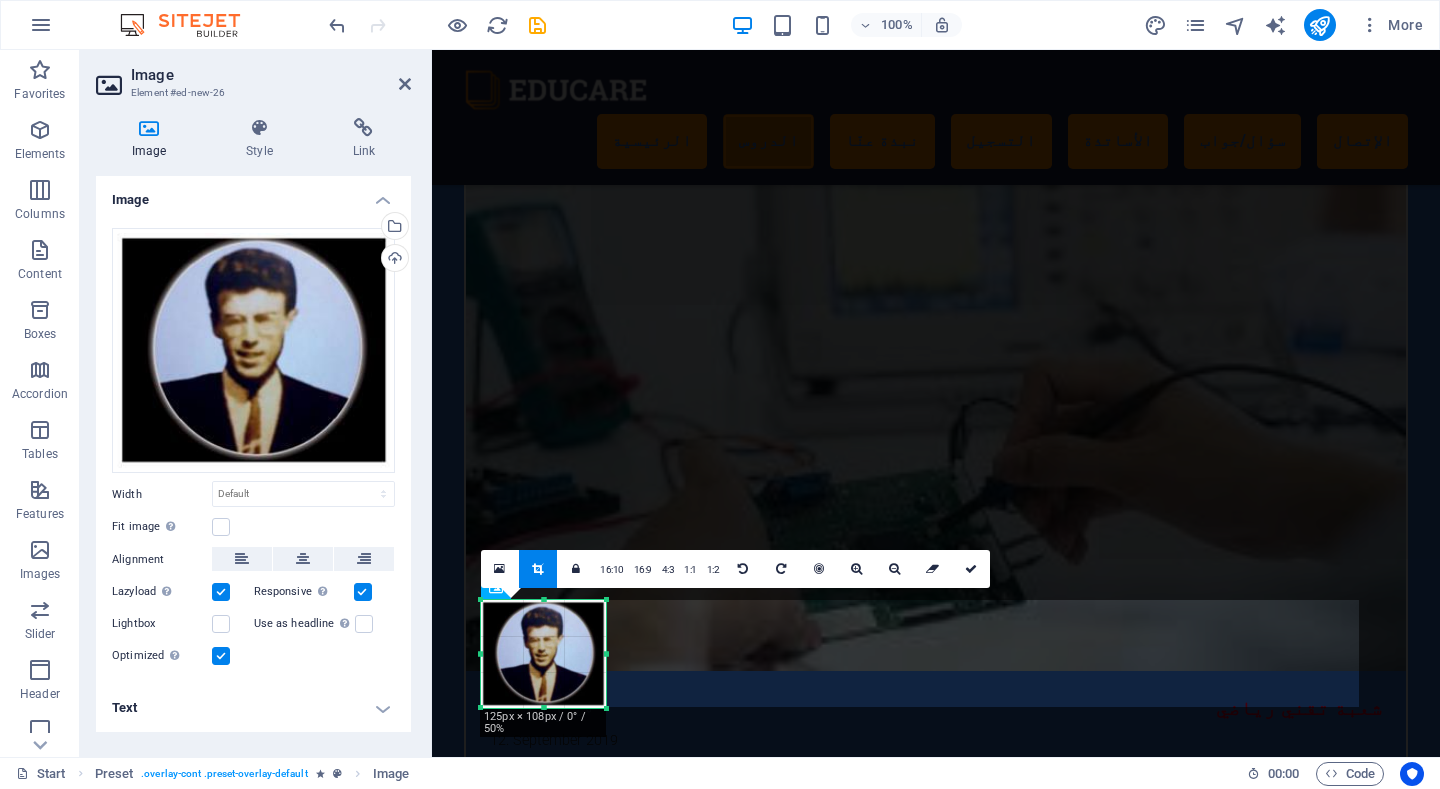 click at bounding box center (537, 569) 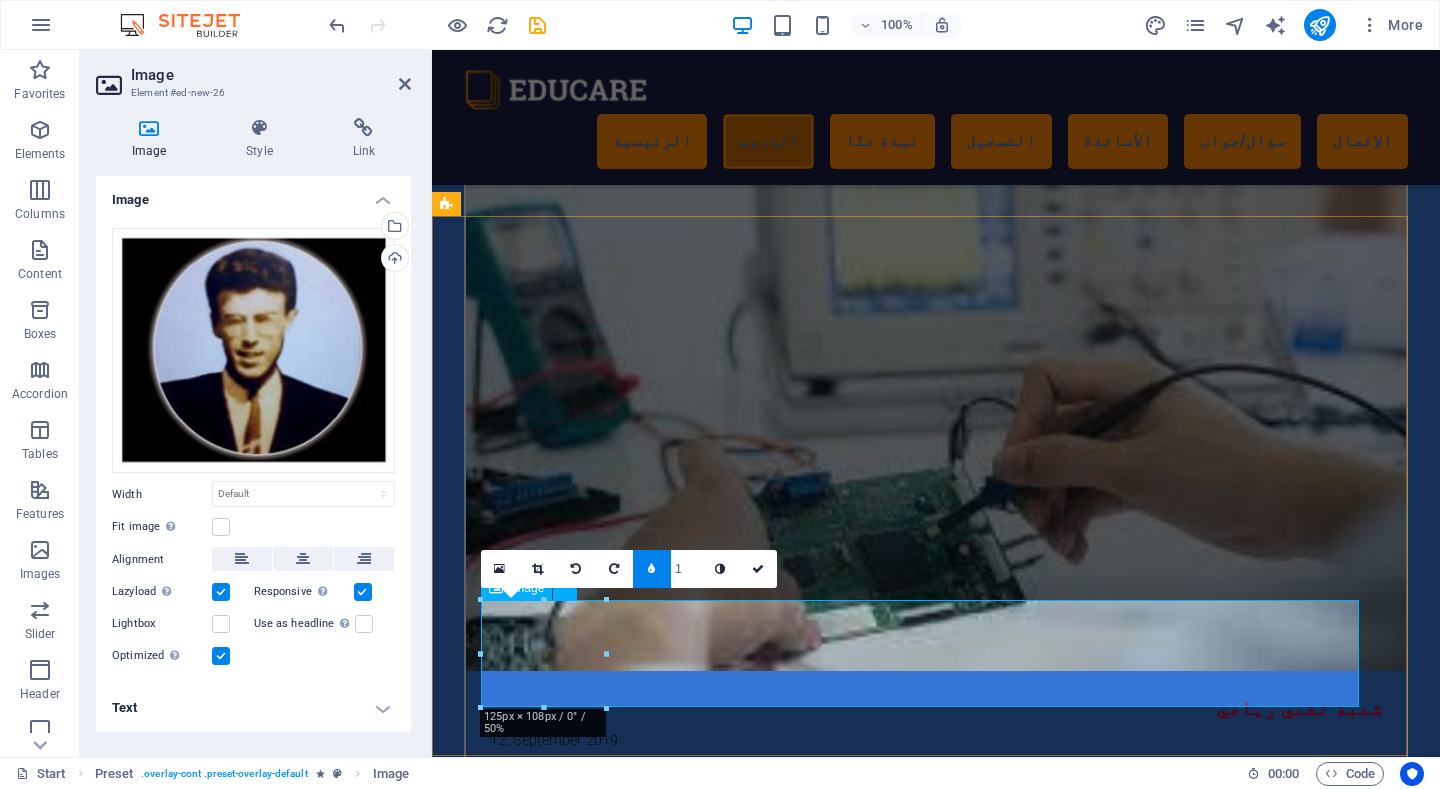 click at bounding box center (920, 3797) 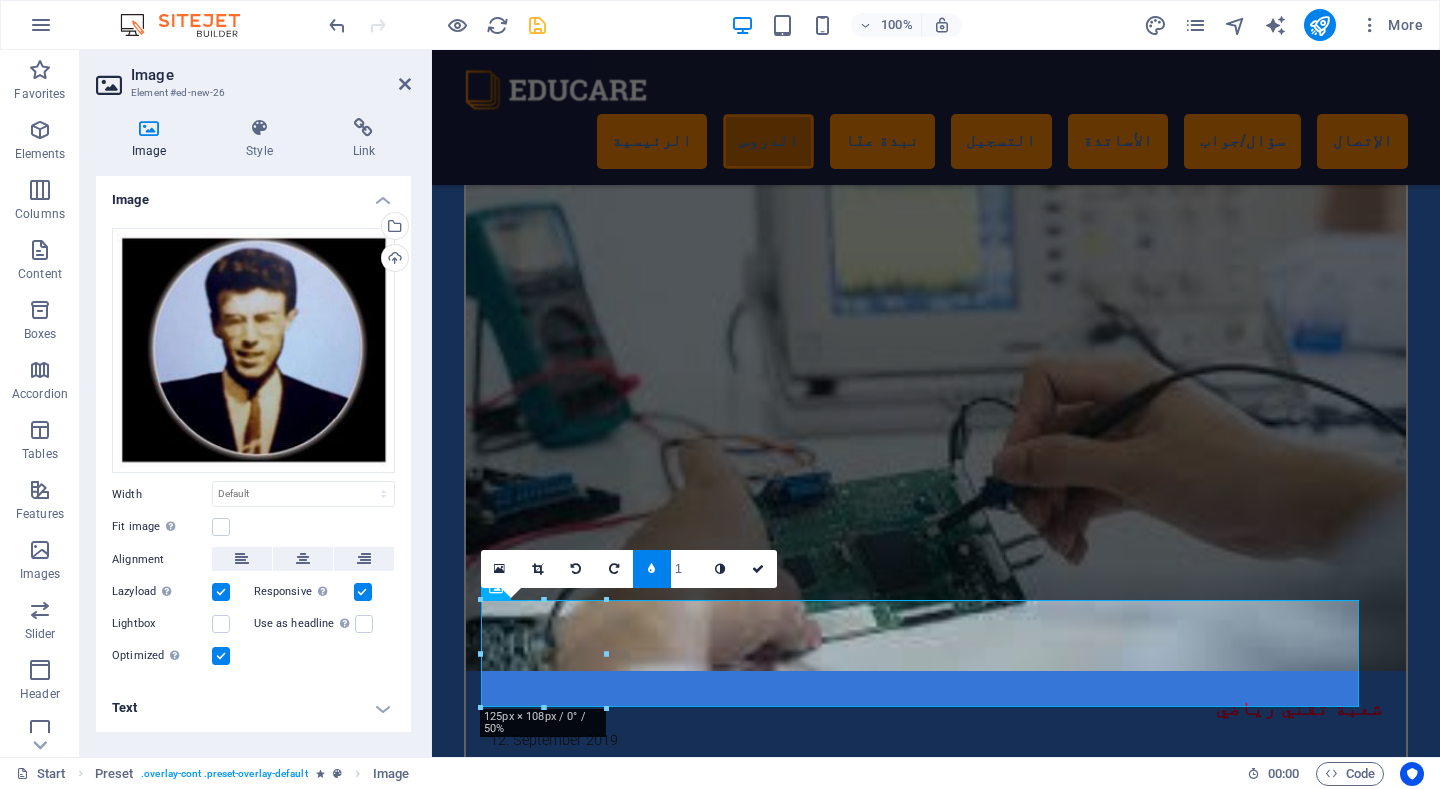 click at bounding box center (537, 25) 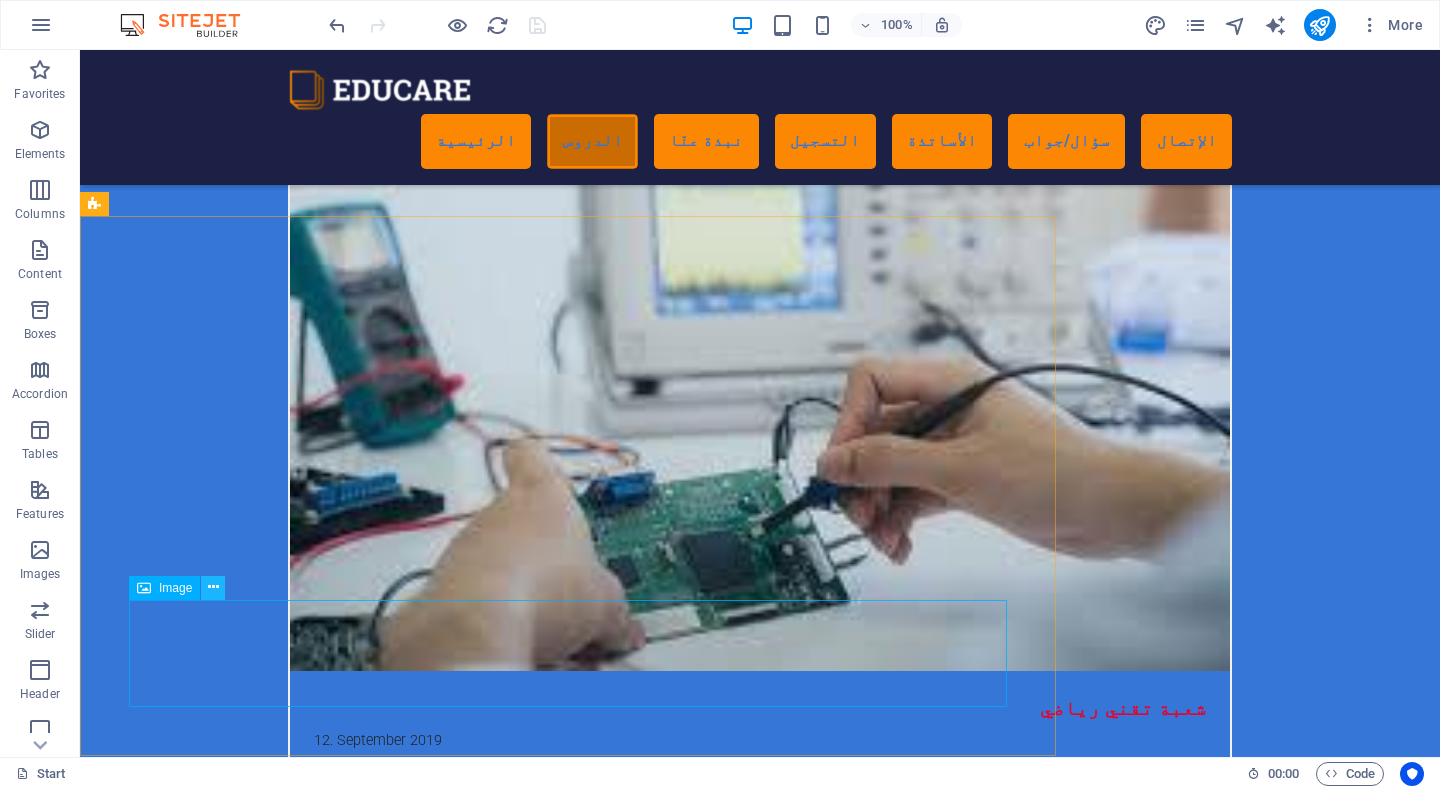 click at bounding box center [213, 587] 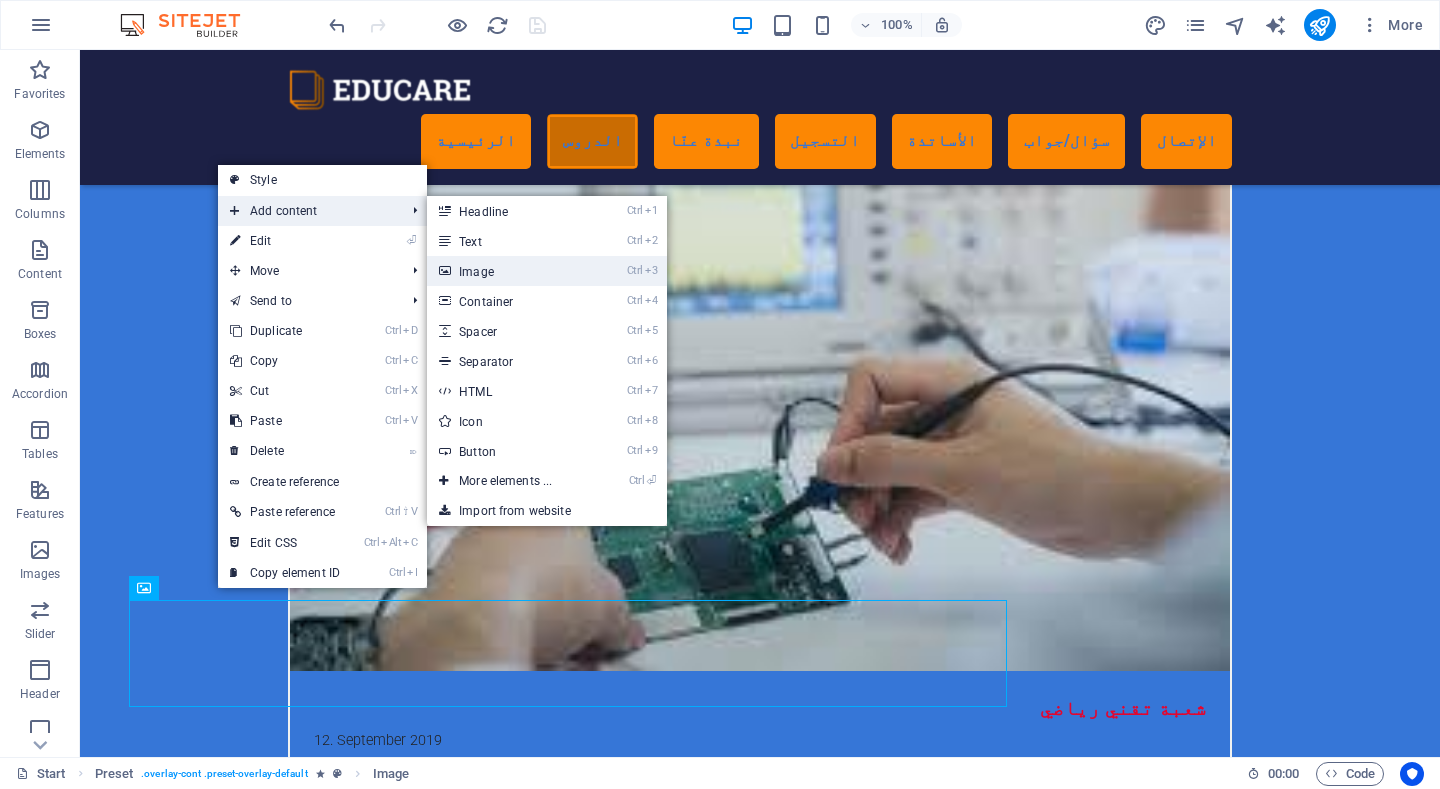 drag, startPoint x: 493, startPoint y: 268, endPoint x: 63, endPoint y: 243, distance: 430.72614 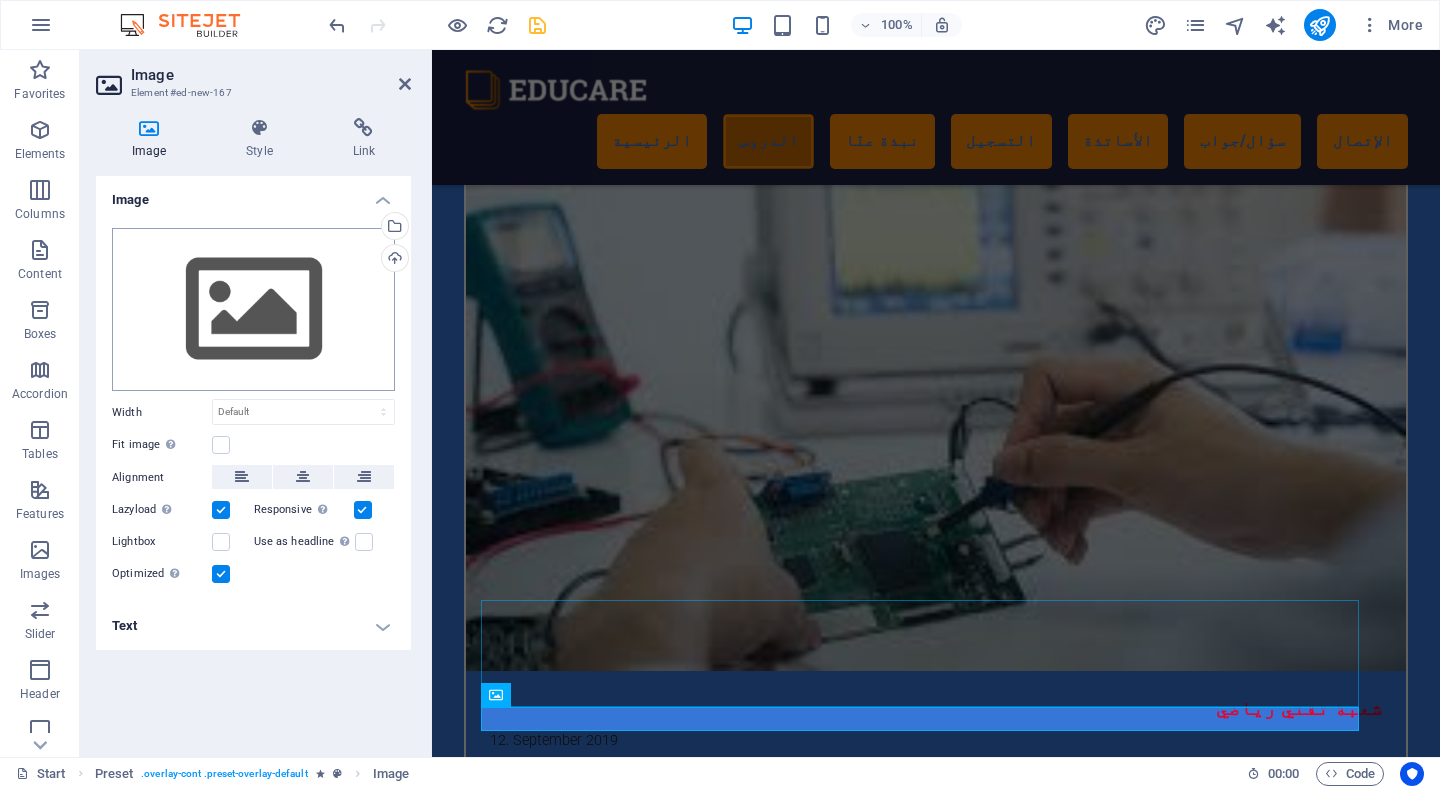 click on "Upload" at bounding box center (393, 260) 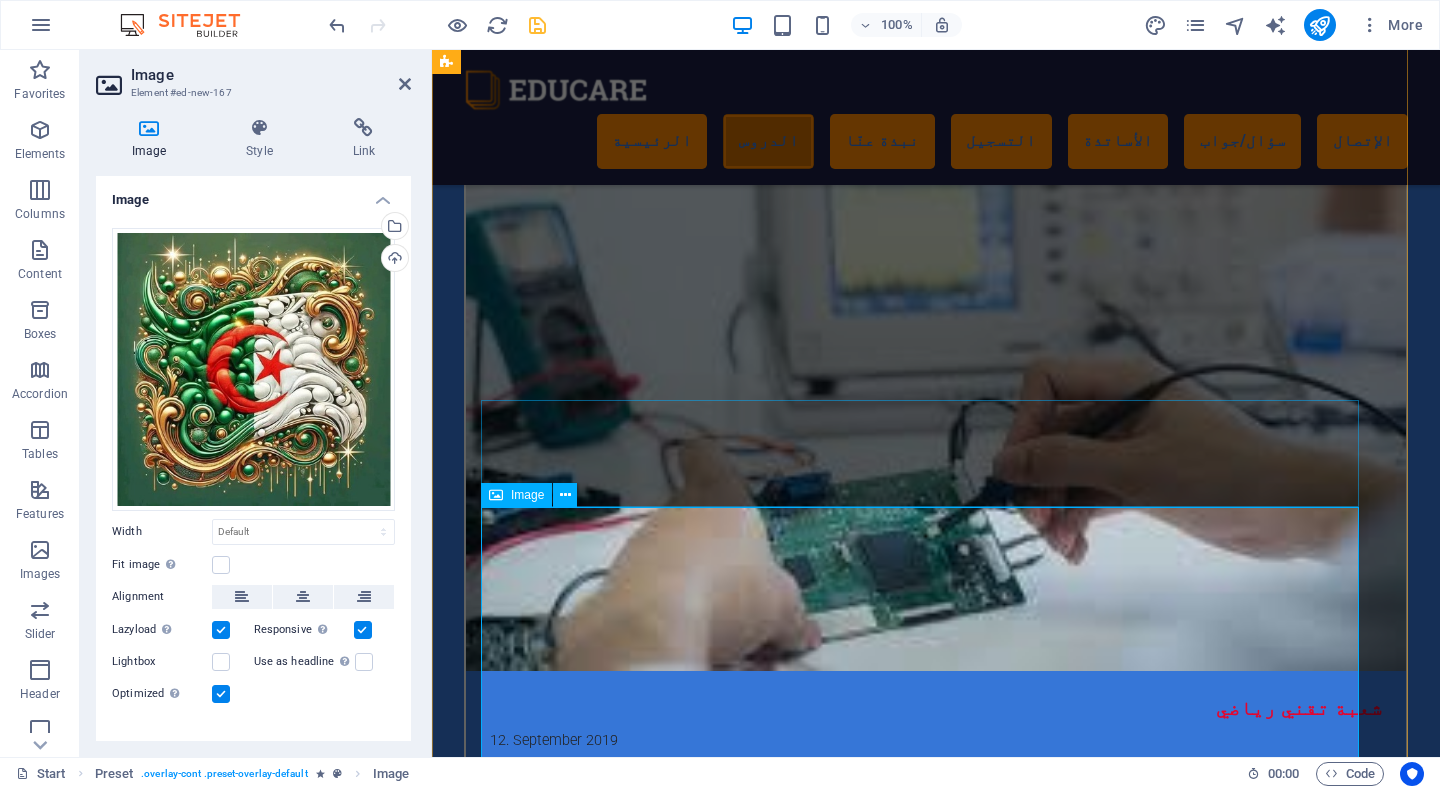 scroll, scrollTop: 2300, scrollLeft: 0, axis: vertical 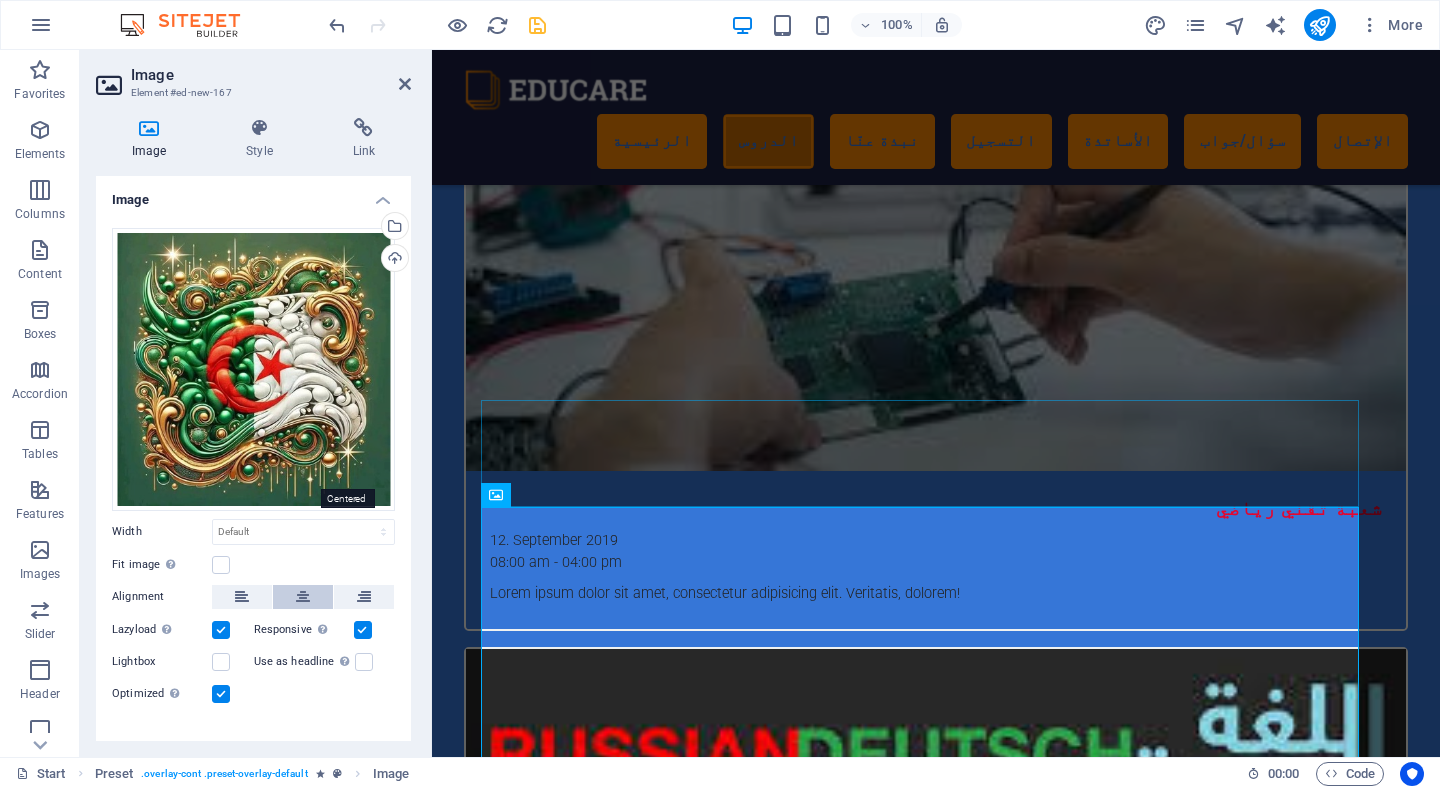 click at bounding box center [303, 597] 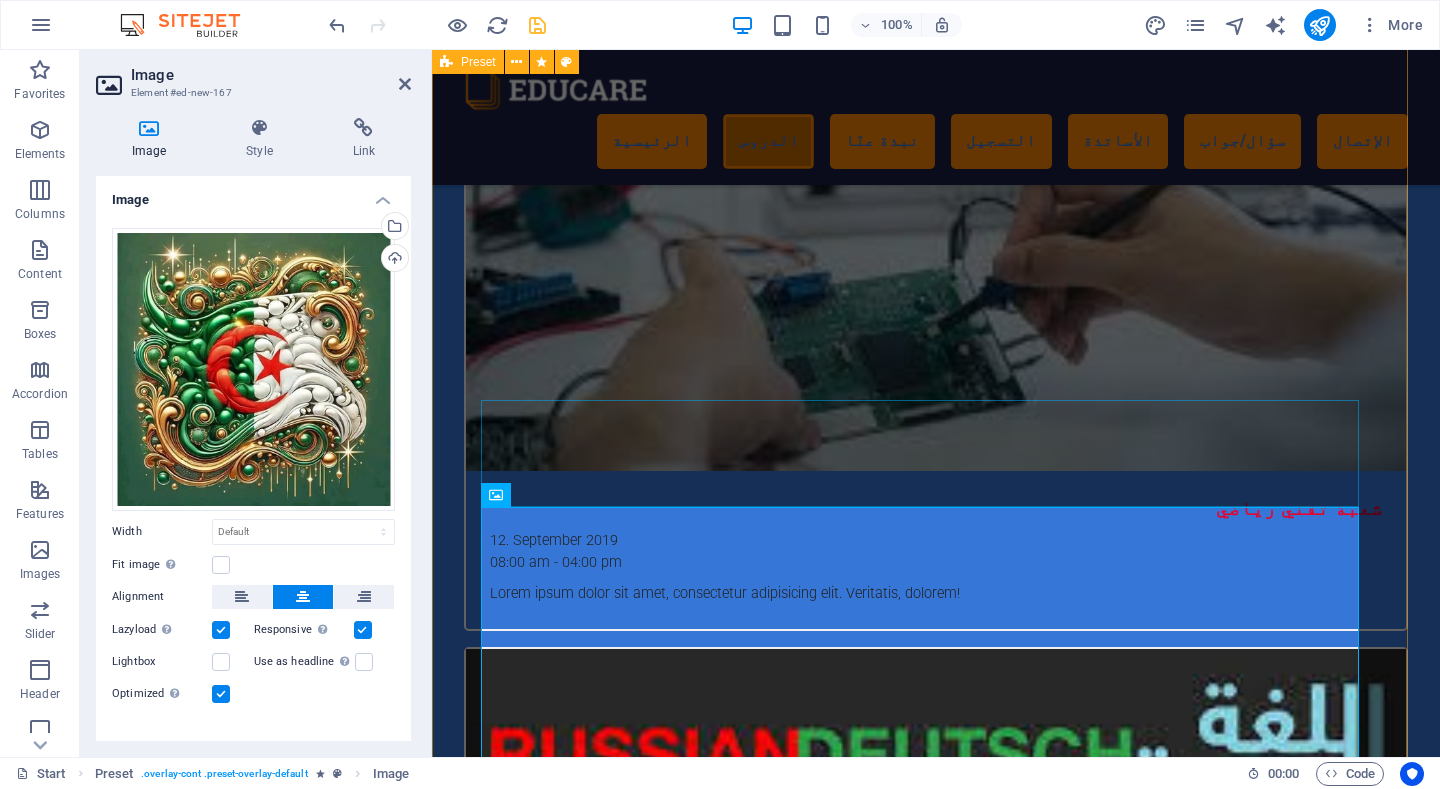 click on "النشاط الثقافي و الرياضي بالمؤسسة ثانوية الدايكرة محمد بتنس من الثانويا العريقة بالولاية ، إذ يعود تاريخ افتتاحها إلى العام [YEAR] وكانت الثانوية الوحيدة بشمال الولاية إلى غاية [YEAR] حيث كانت تغطي كل بلديات المنطقة الشمالية من بني حواء إلى القلتة مرورا بتلعصة و تاجنة و بنايرية.و عرفت الثانوية بنشاطها الثقافي و الرياضي المكثف في الثمانينيات و التسعينيات و مطلع الألفينيات . Sed diam nonumy eirmod tempor amet invidunt ut labore: Et dolore magna aliquyam erat, sed diam voluptua dolor sit amet At vero eos et accusam et justo duo dolores et ea rebum Stet clita kasd gubergren, no sea takimata sanctus est lorem ipsum" at bounding box center (920, 3925) 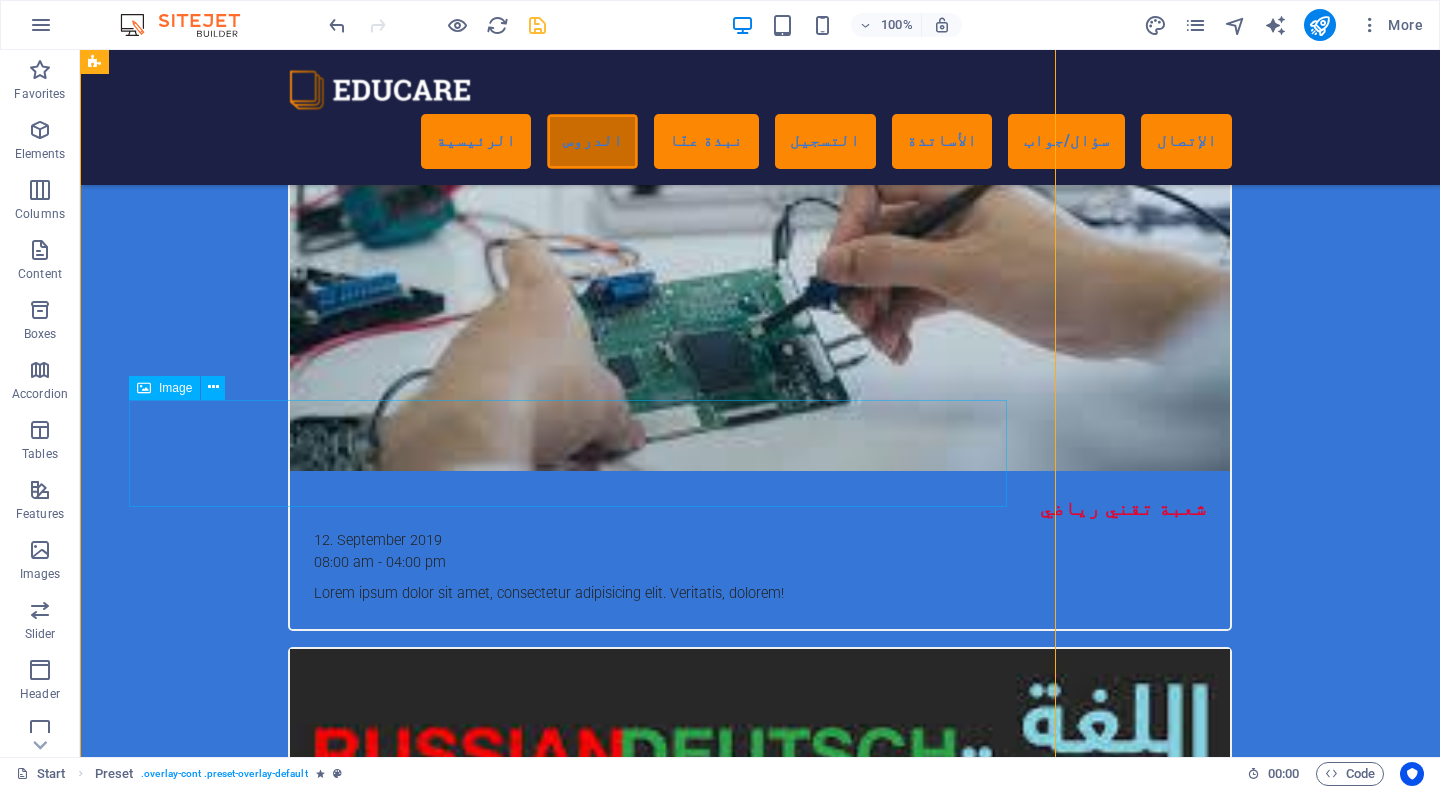click at bounding box center [568, 3597] 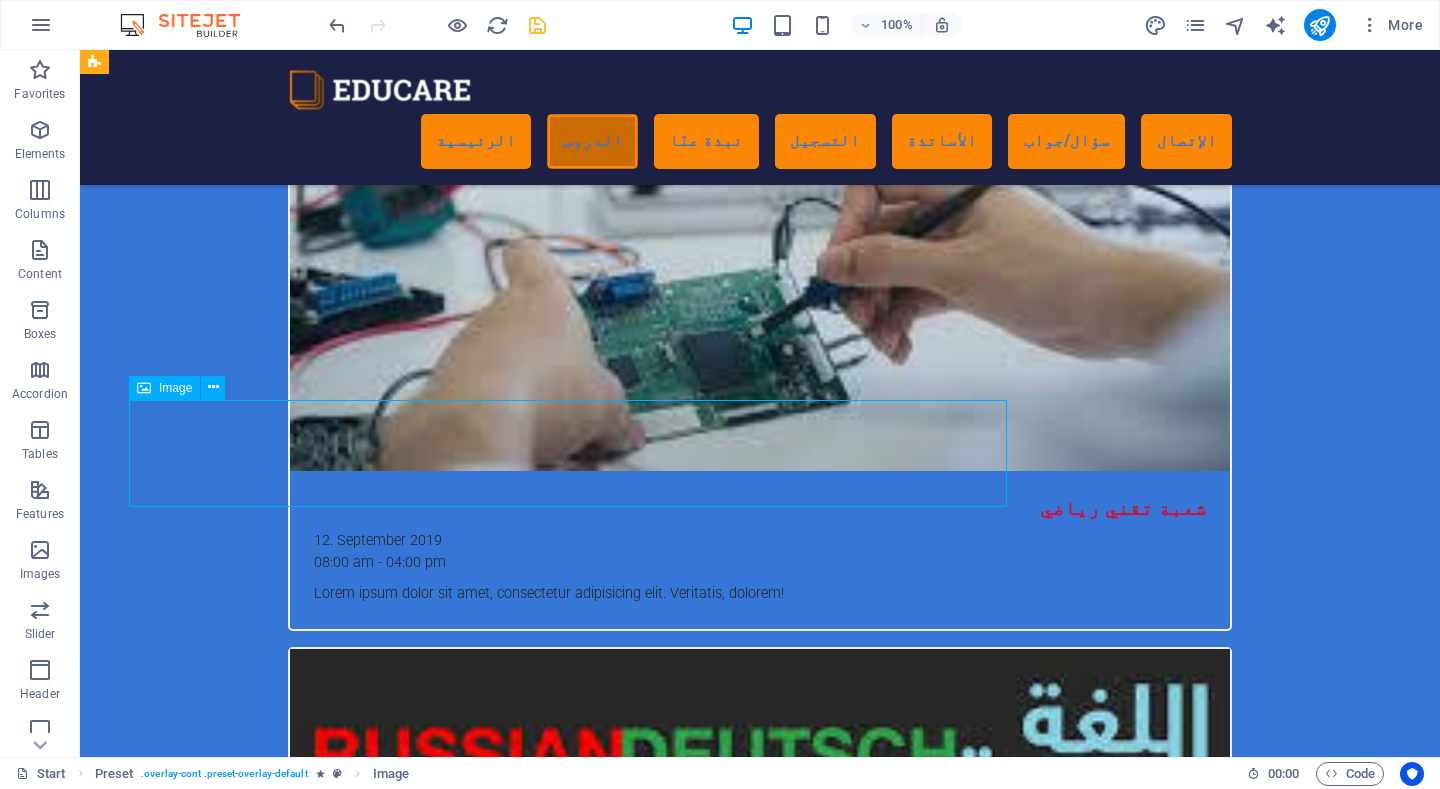 click at bounding box center [568, 3597] 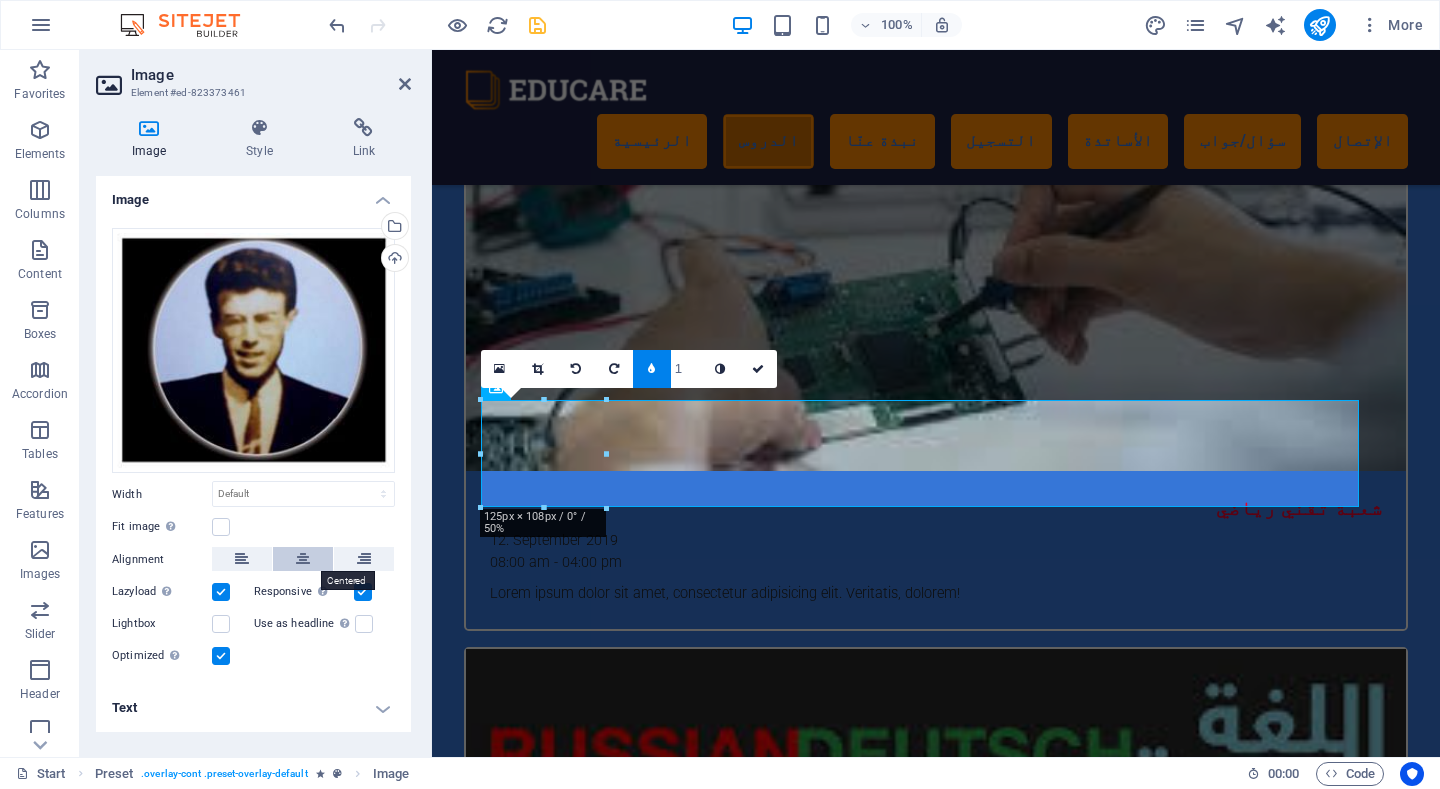 click at bounding box center [303, 559] 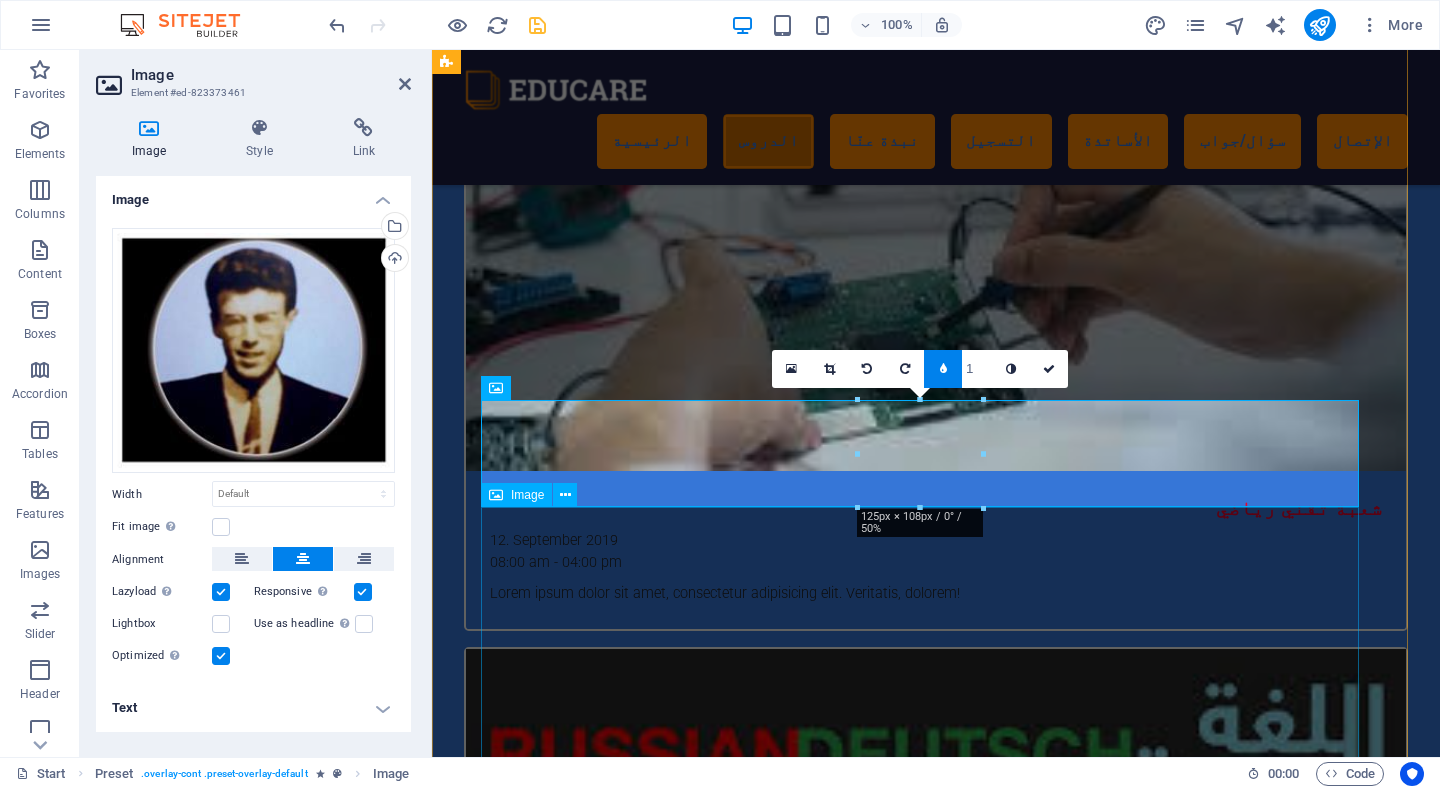 click at bounding box center [920, 4209] 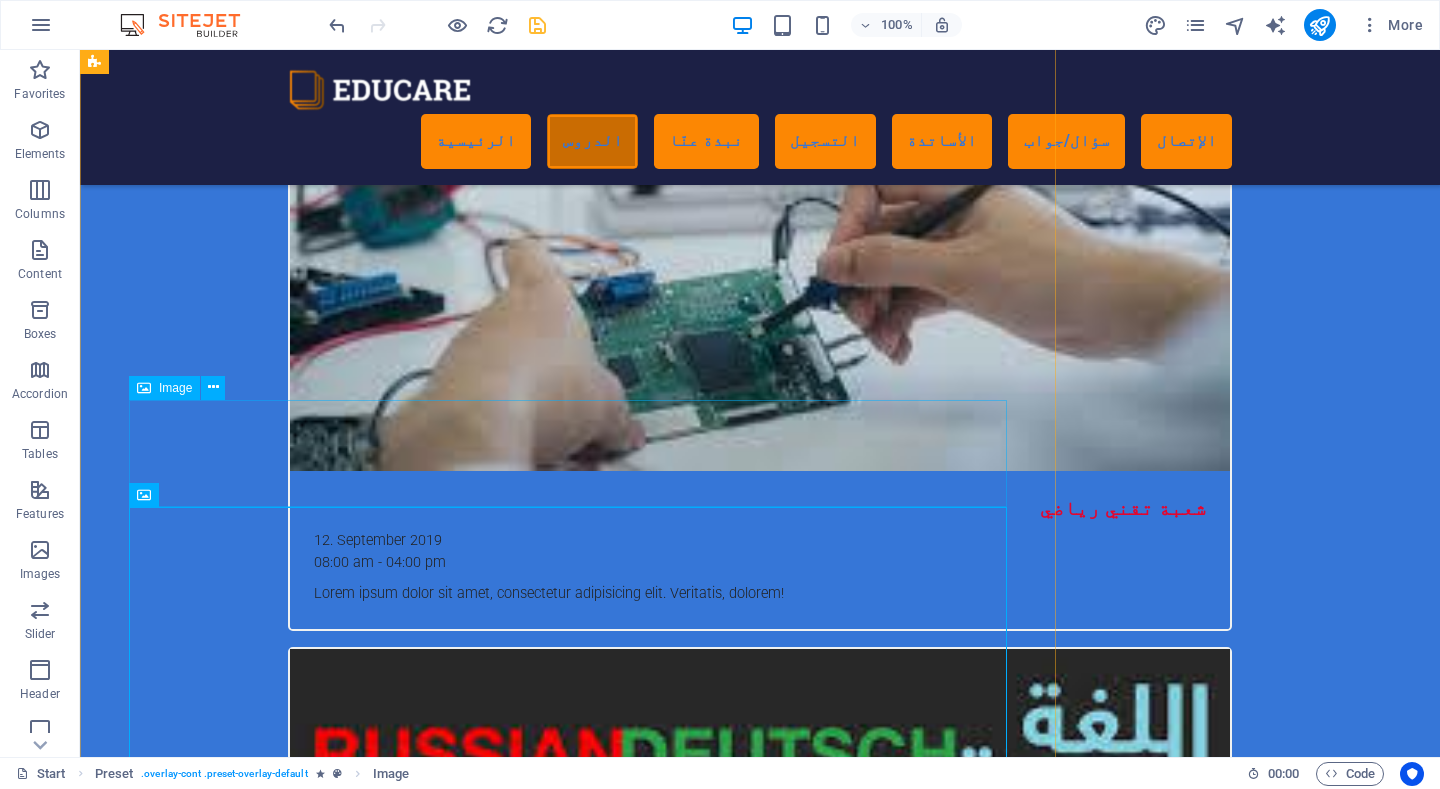 drag, startPoint x: 510, startPoint y: 451, endPoint x: 202, endPoint y: 444, distance: 308.07953 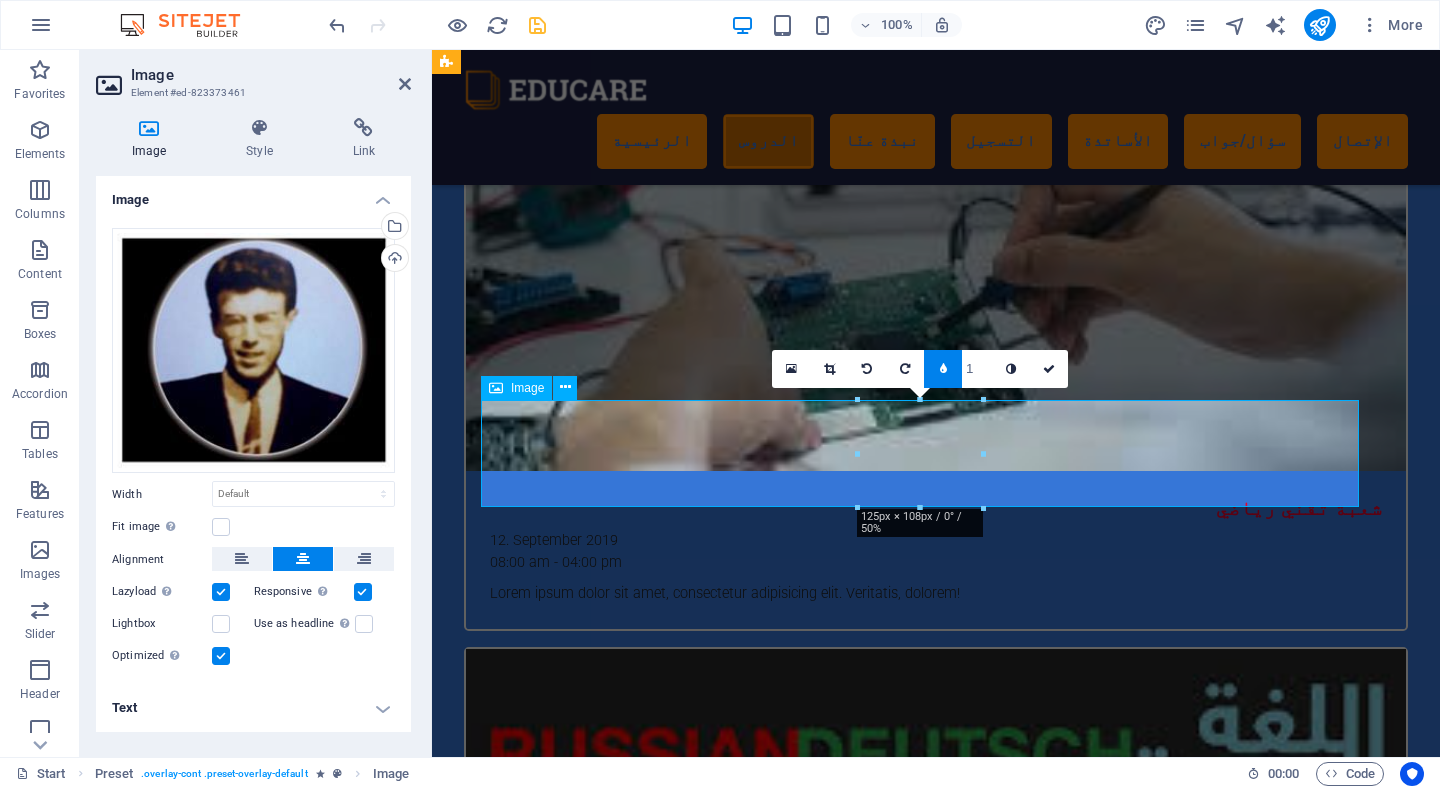 click at bounding box center (920, 3597) 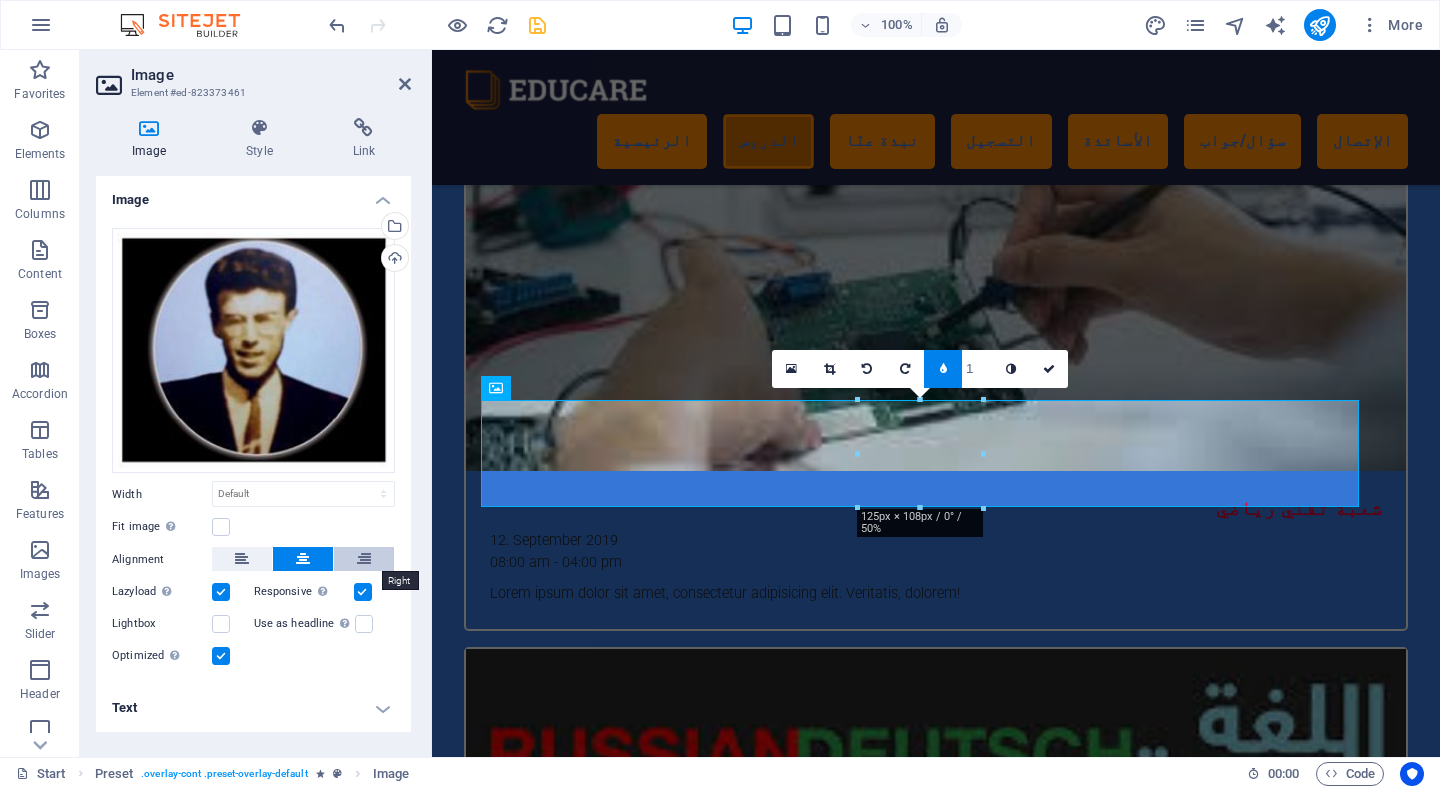 click at bounding box center [364, 559] 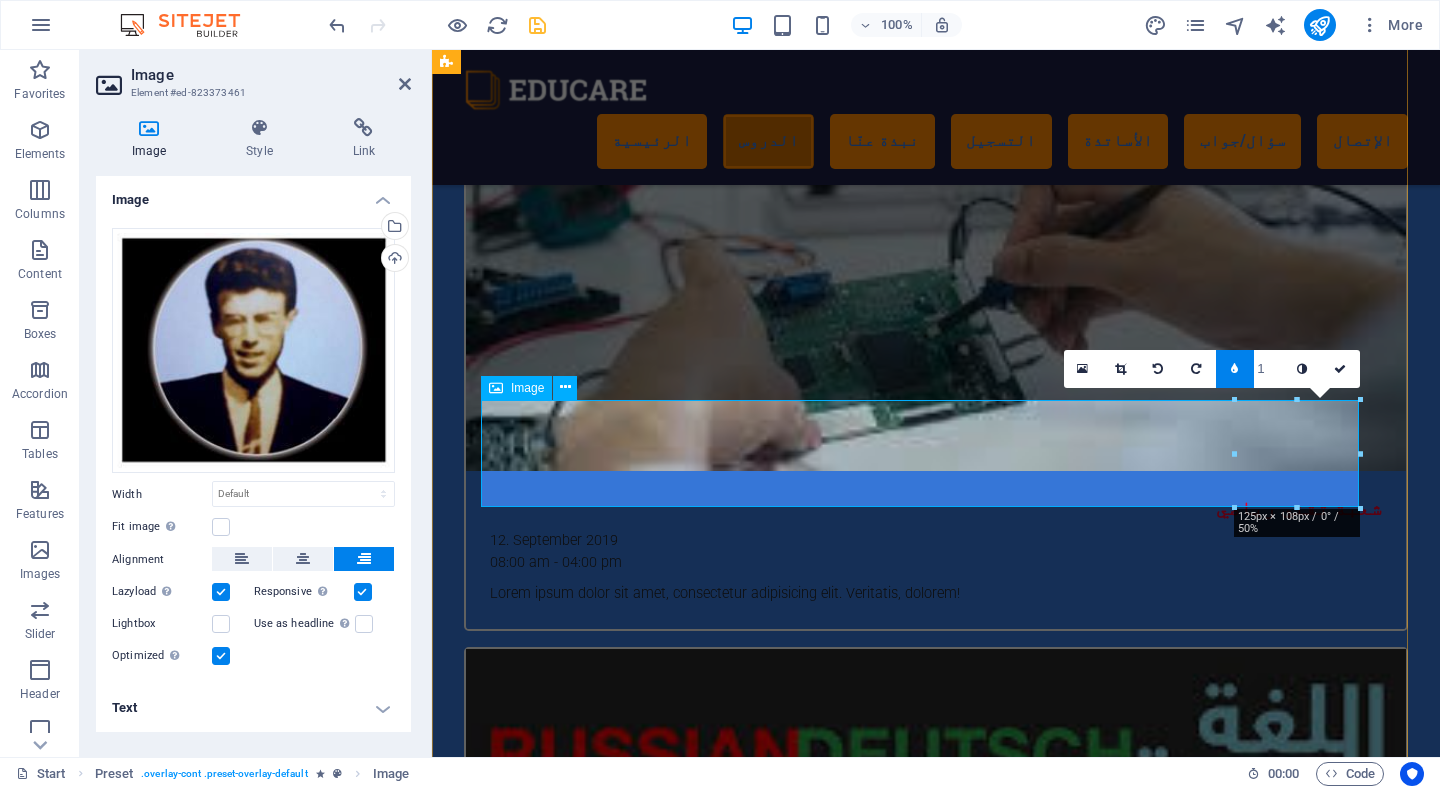 click at bounding box center (920, 3597) 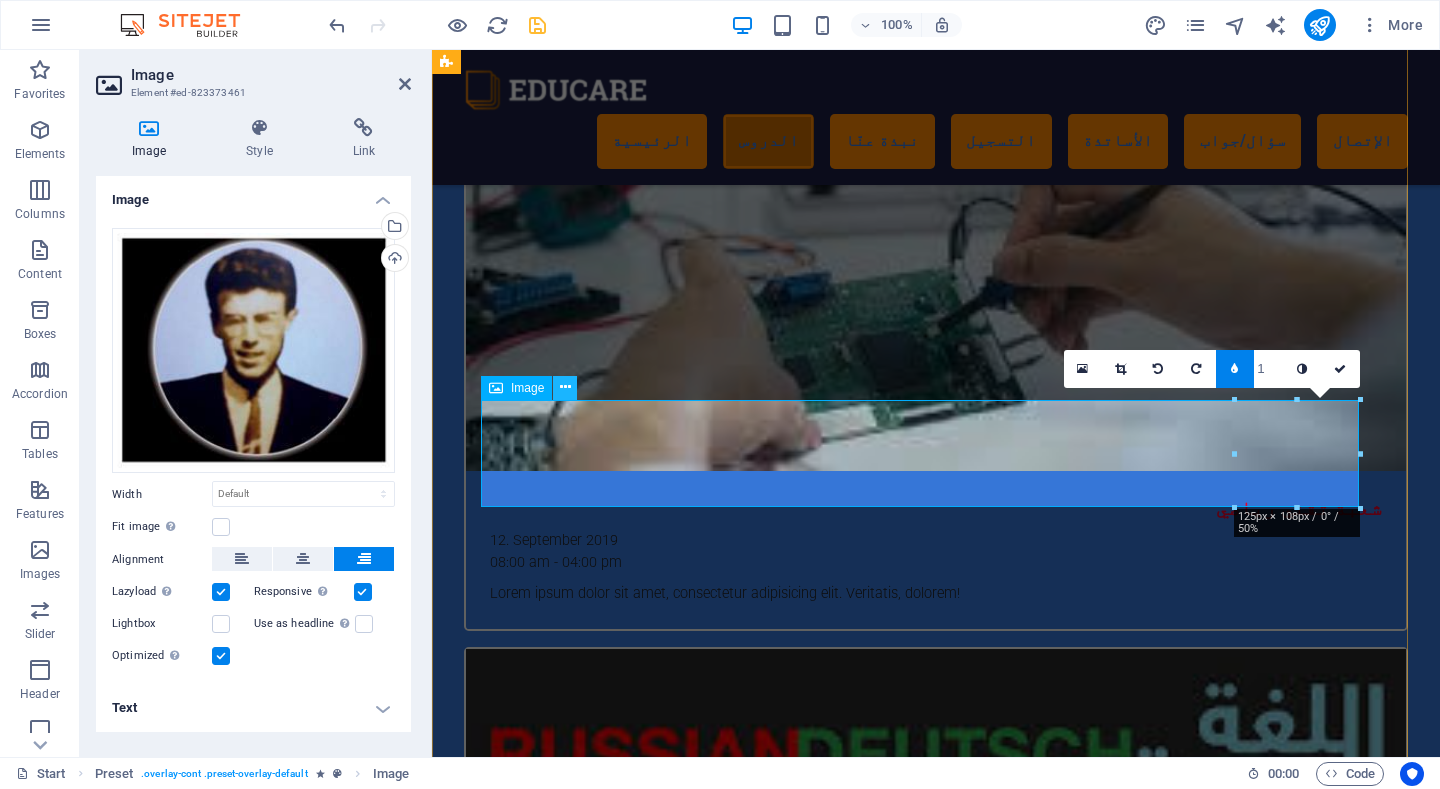 click at bounding box center (565, 387) 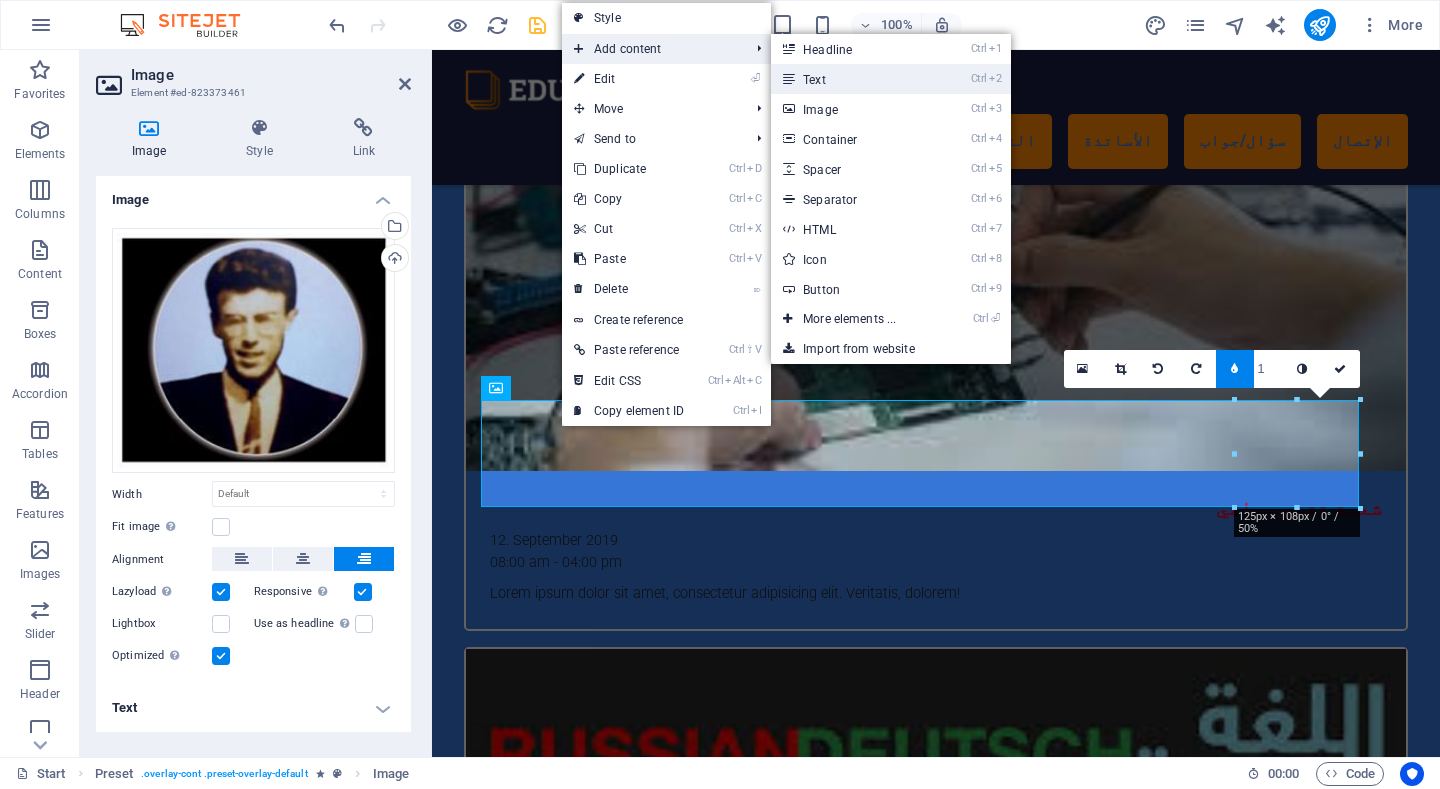click on "Ctrl 2  Text" at bounding box center [853, 79] 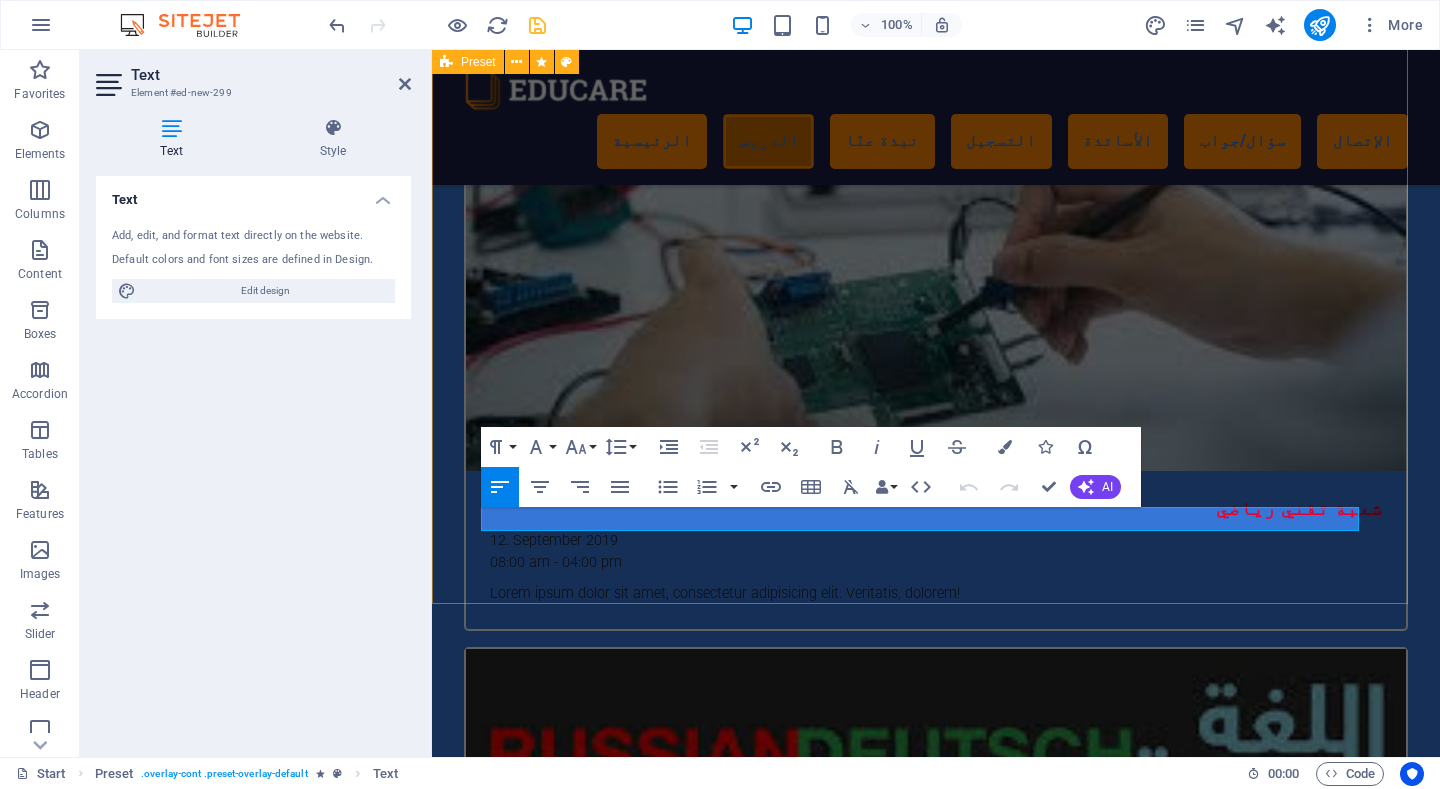 click on "النشاط الثقافي و الرياضي بالمؤسسة ثانوية الدايكرة محمد بتنس من الثانويا العريقة بالولاية ، إذ يعود تاريخ افتتاحها إلى العام [YEAR] وكانت الثانوية الوحيدة بشمال الولاية إلى غاية [YEAR] حيث كانت تغطي كل بلديات المنطقة الشمالية من بني حواء إلى القلتة مرورا بتلعصة و تاجنة و بنايرية.و عرفت الثانوية بنشاطها الثقافي و الرياضي المكثف في الثمانينيات و التسعينيات و مطلع الألفينيات . Sed diam nonumy eirmod tempor amet invidunt ut labore: Et dolore magna aliquyam erat, sed diam voluptua dolor sit amet At vero eos et accusam et justo duo dolores et ea rebum Stet clita kasd gubergren, no sea takimata sanctus est lorem ipsum New text element" at bounding box center (920, 3937) 